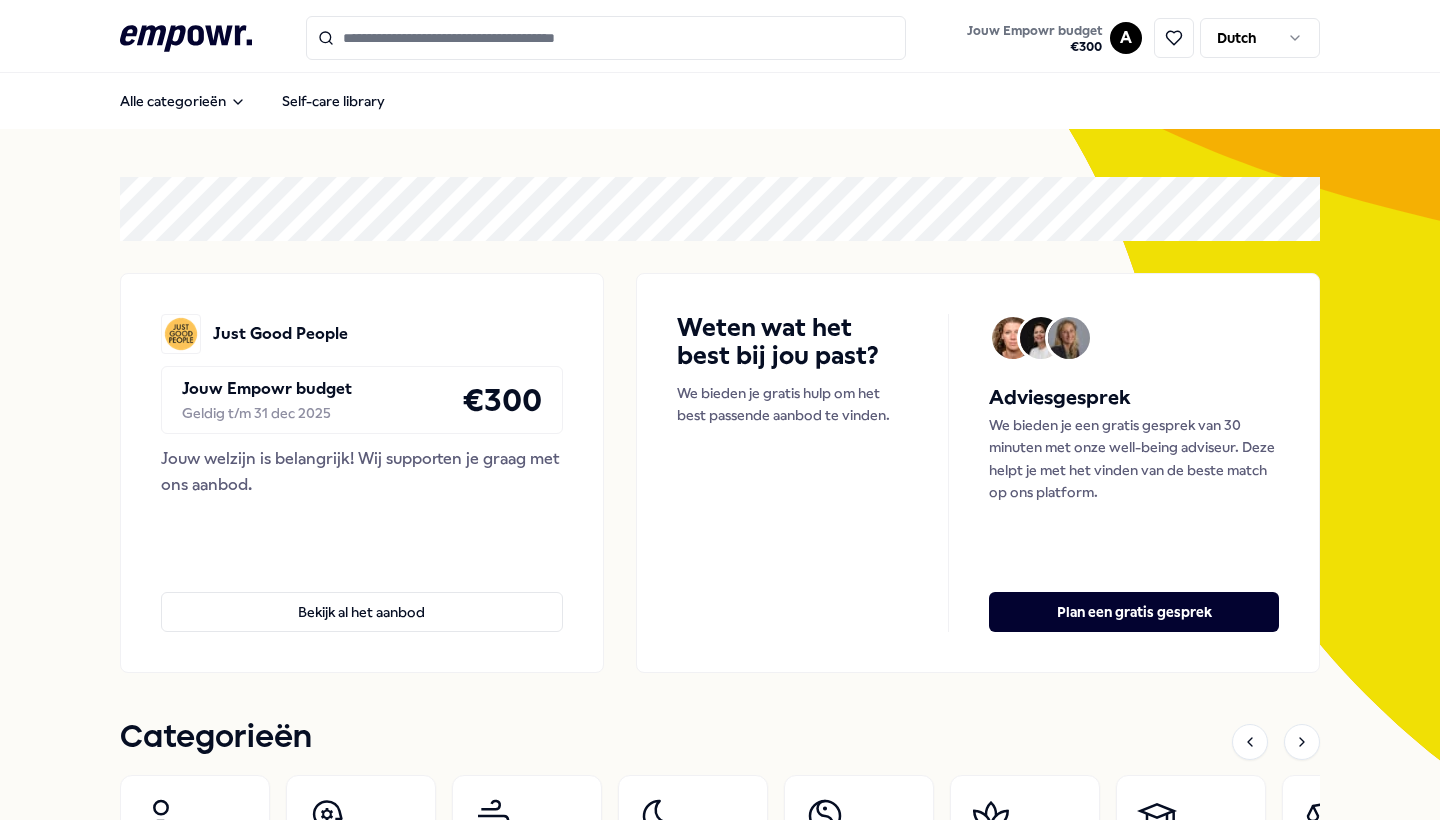 scroll, scrollTop: 0, scrollLeft: 0, axis: both 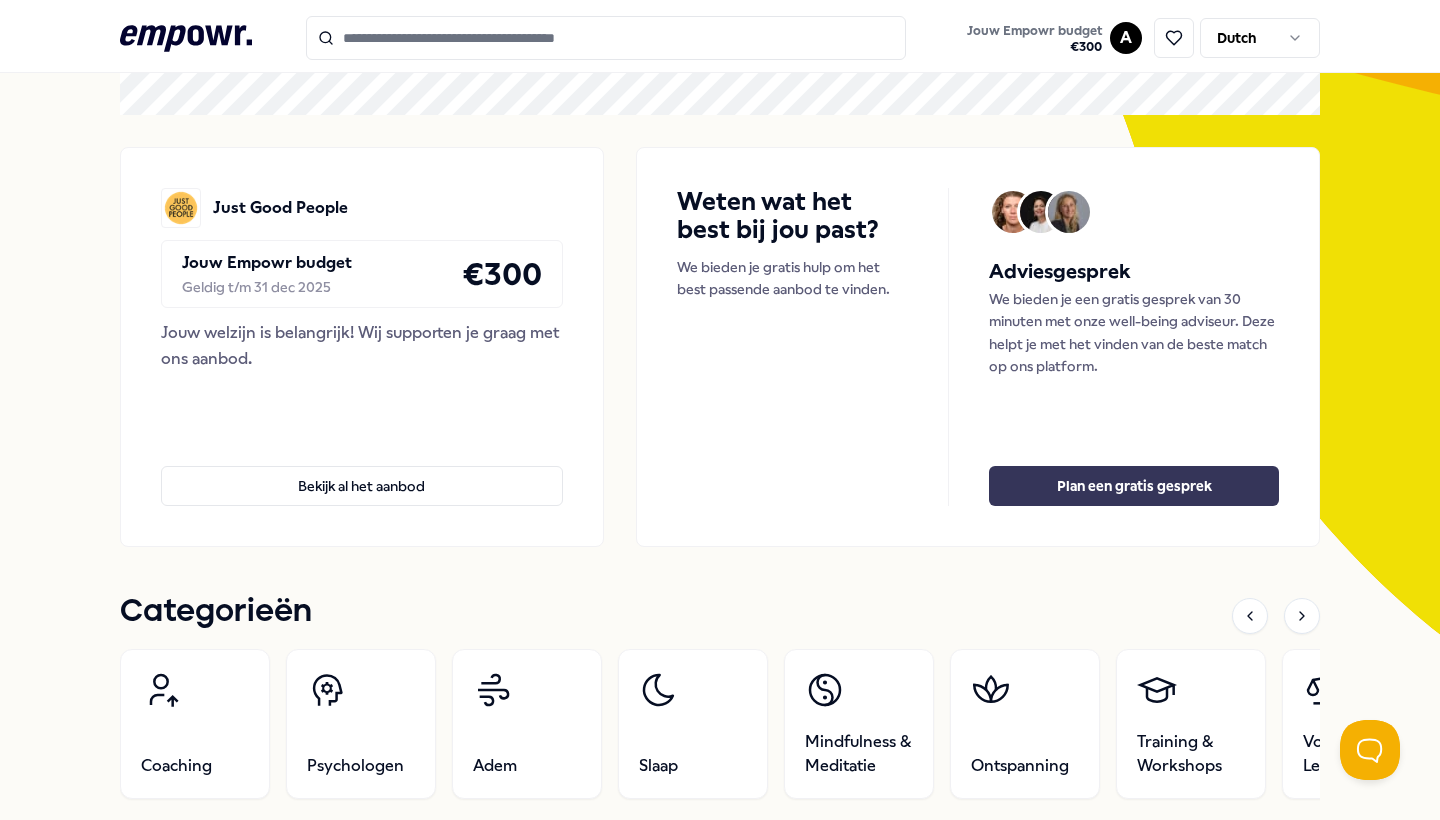 click on "Plan een gratis gesprek" at bounding box center [1134, 486] 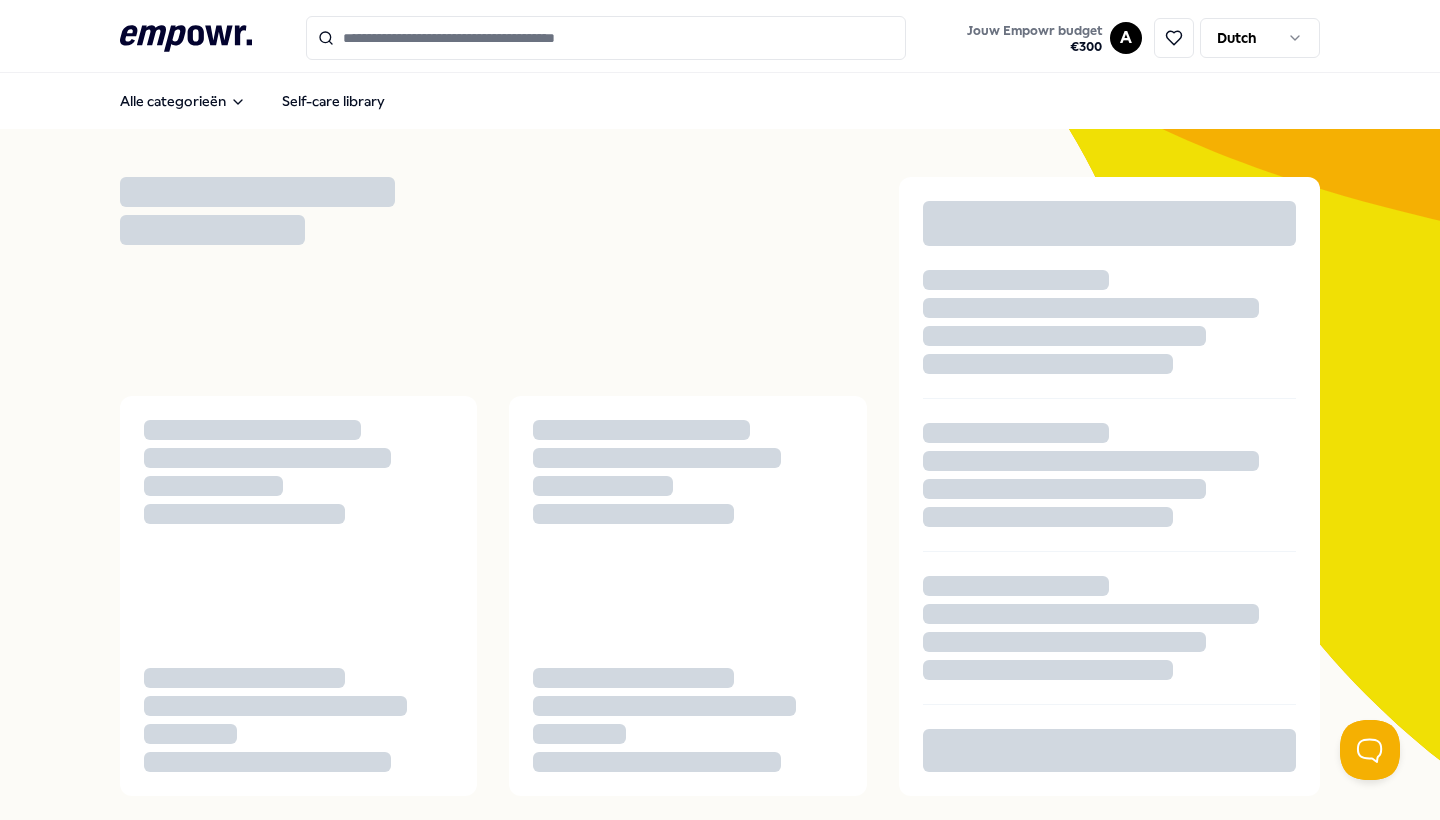 scroll, scrollTop: 0, scrollLeft: 0, axis: both 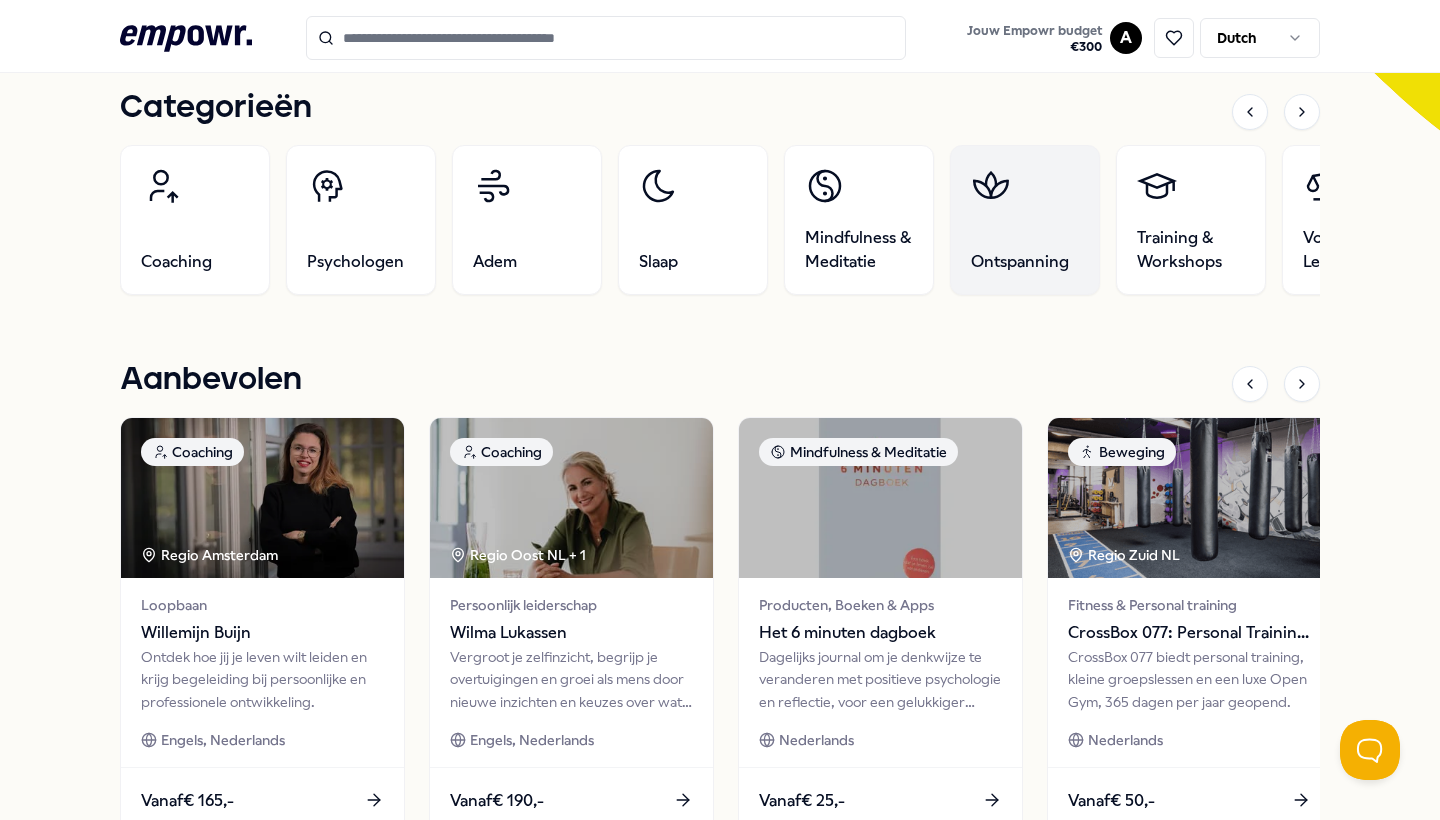 click on "Ontspanning" at bounding box center [1025, 220] 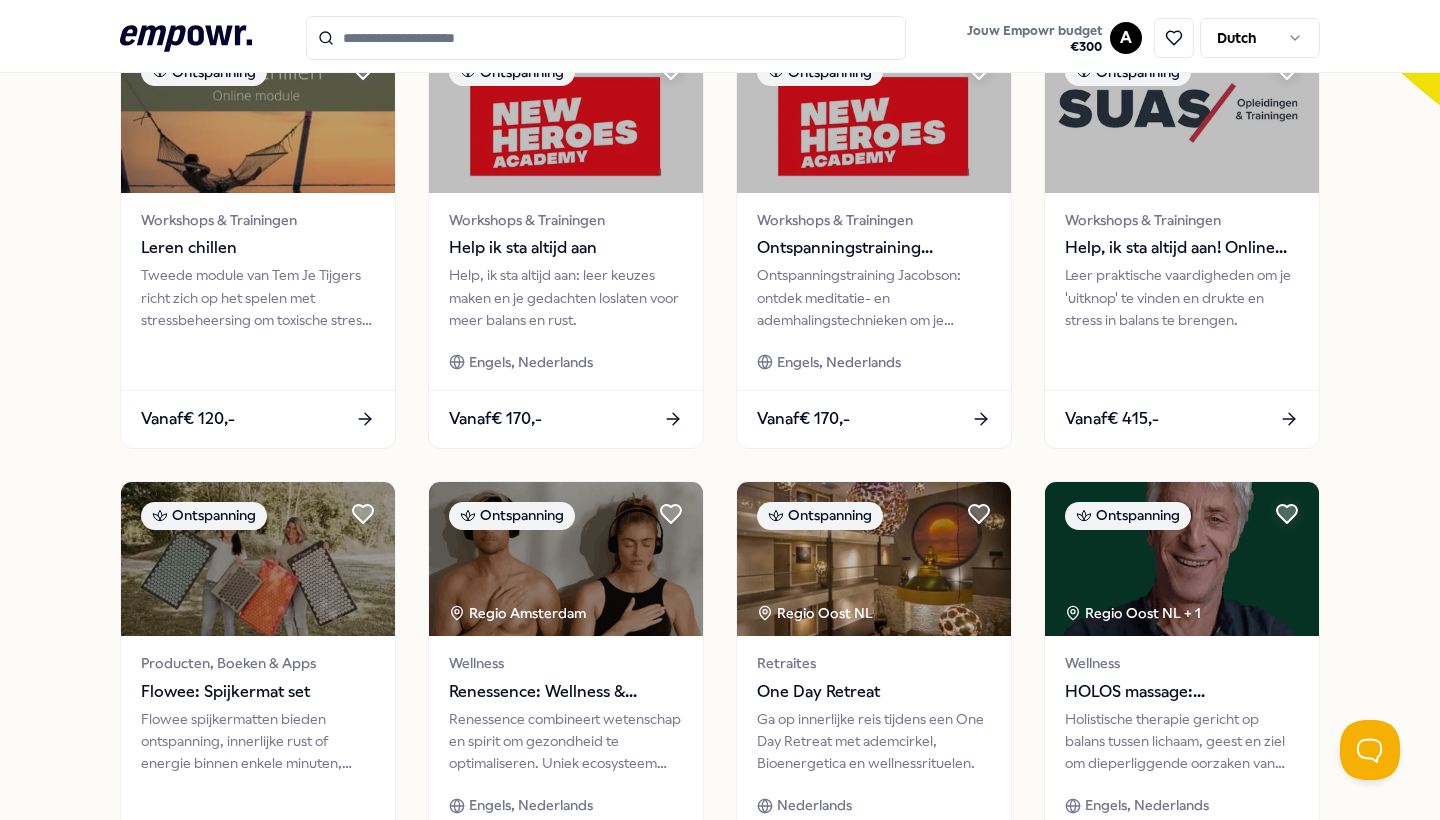 scroll, scrollTop: 652, scrollLeft: 0, axis: vertical 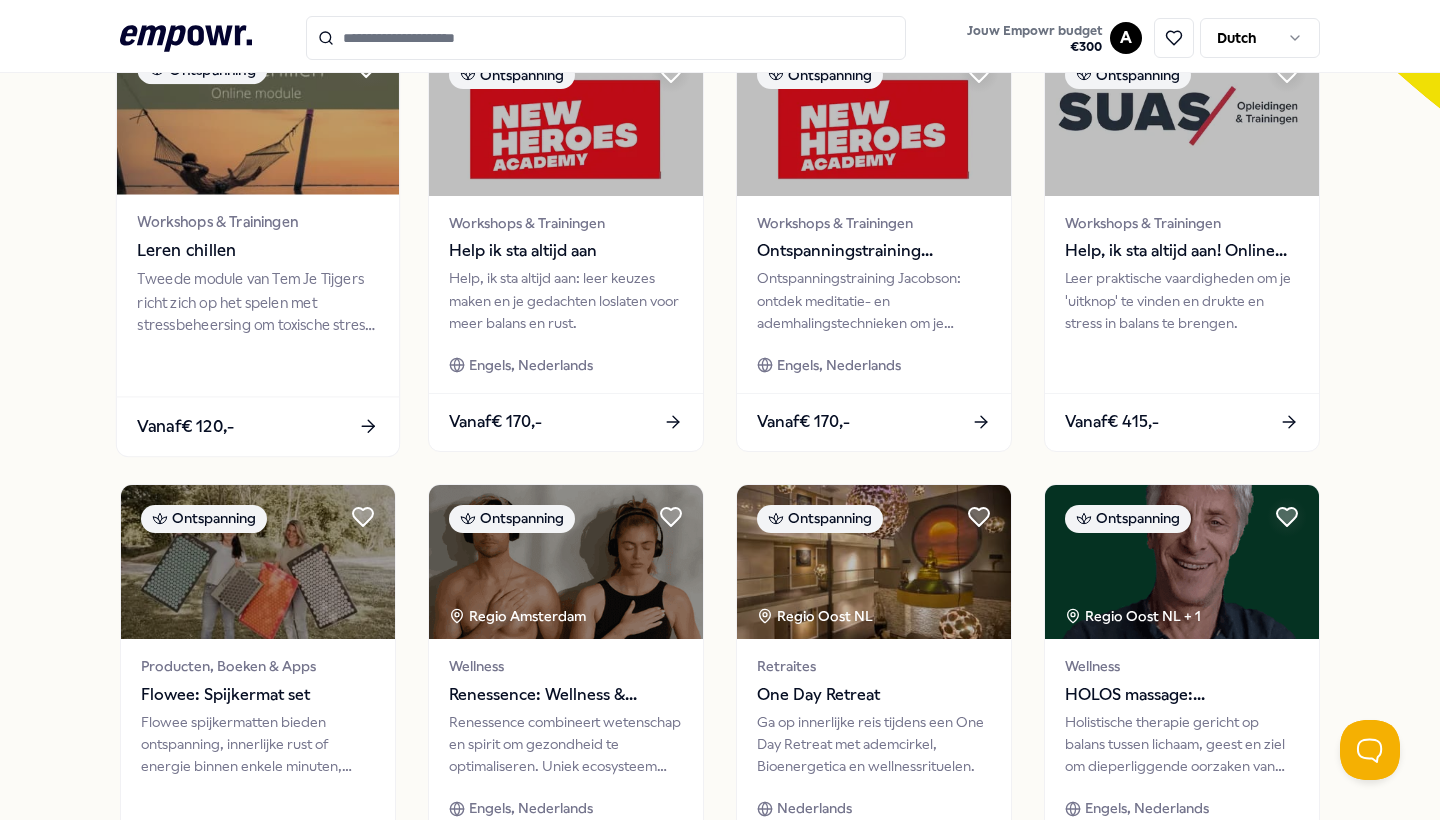 click on "Tweede module van Tem Je Tijgers richt zich op het spelen met stressbeheersing
om toxische stress te voorkomen." at bounding box center [257, 302] 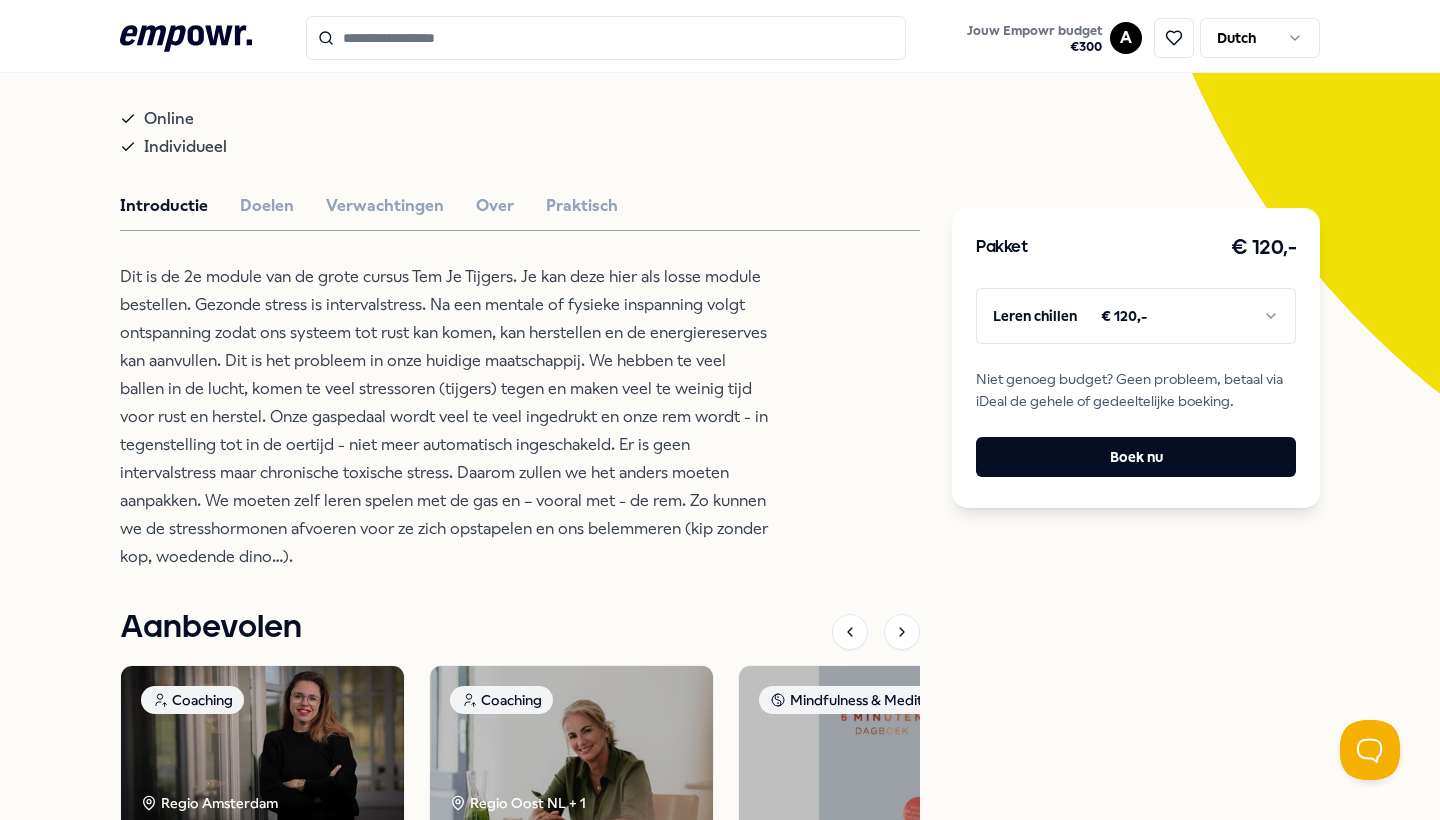 scroll, scrollTop: 370, scrollLeft: 0, axis: vertical 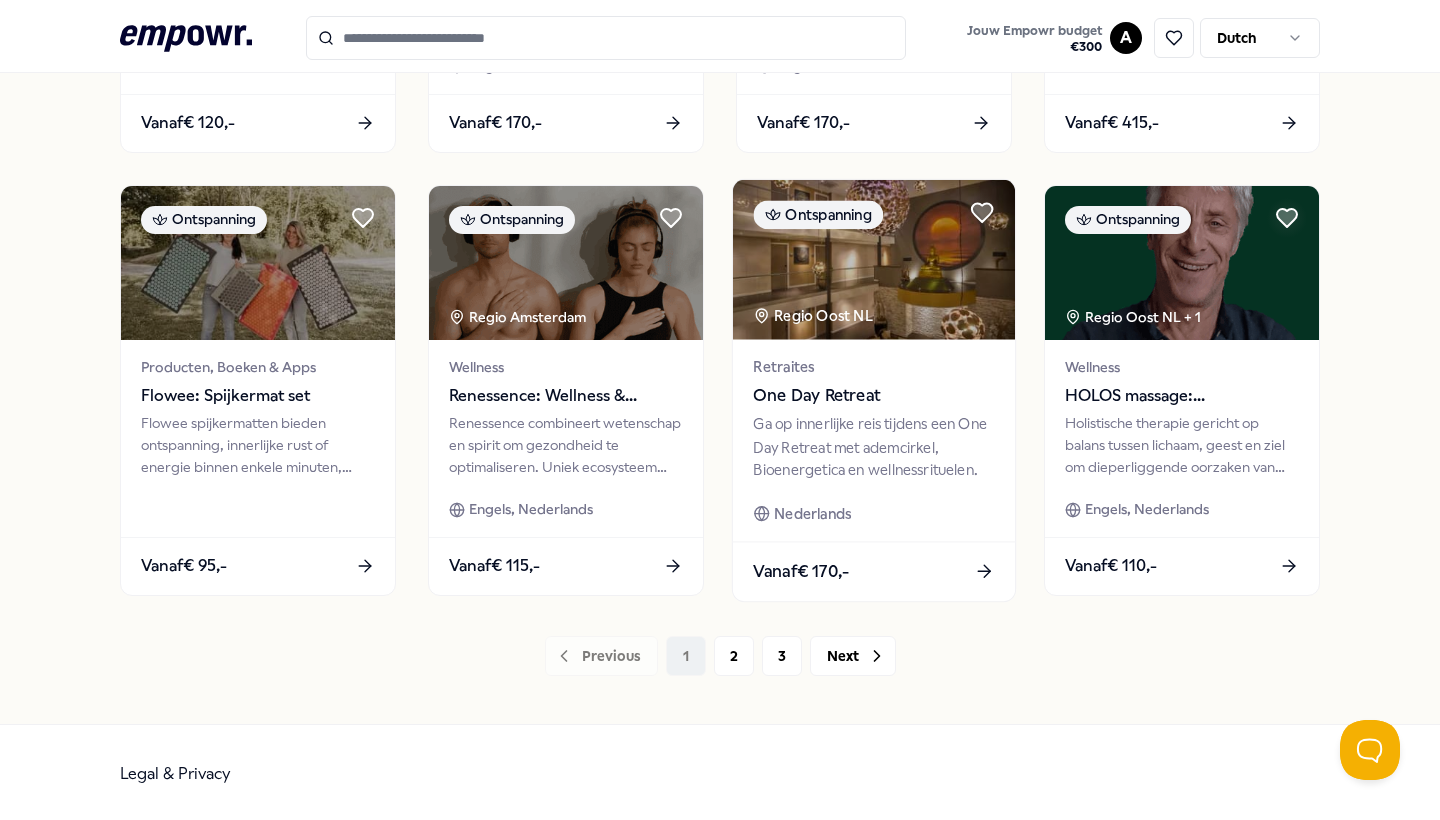 click on "One Day Retreat" at bounding box center [873, 395] 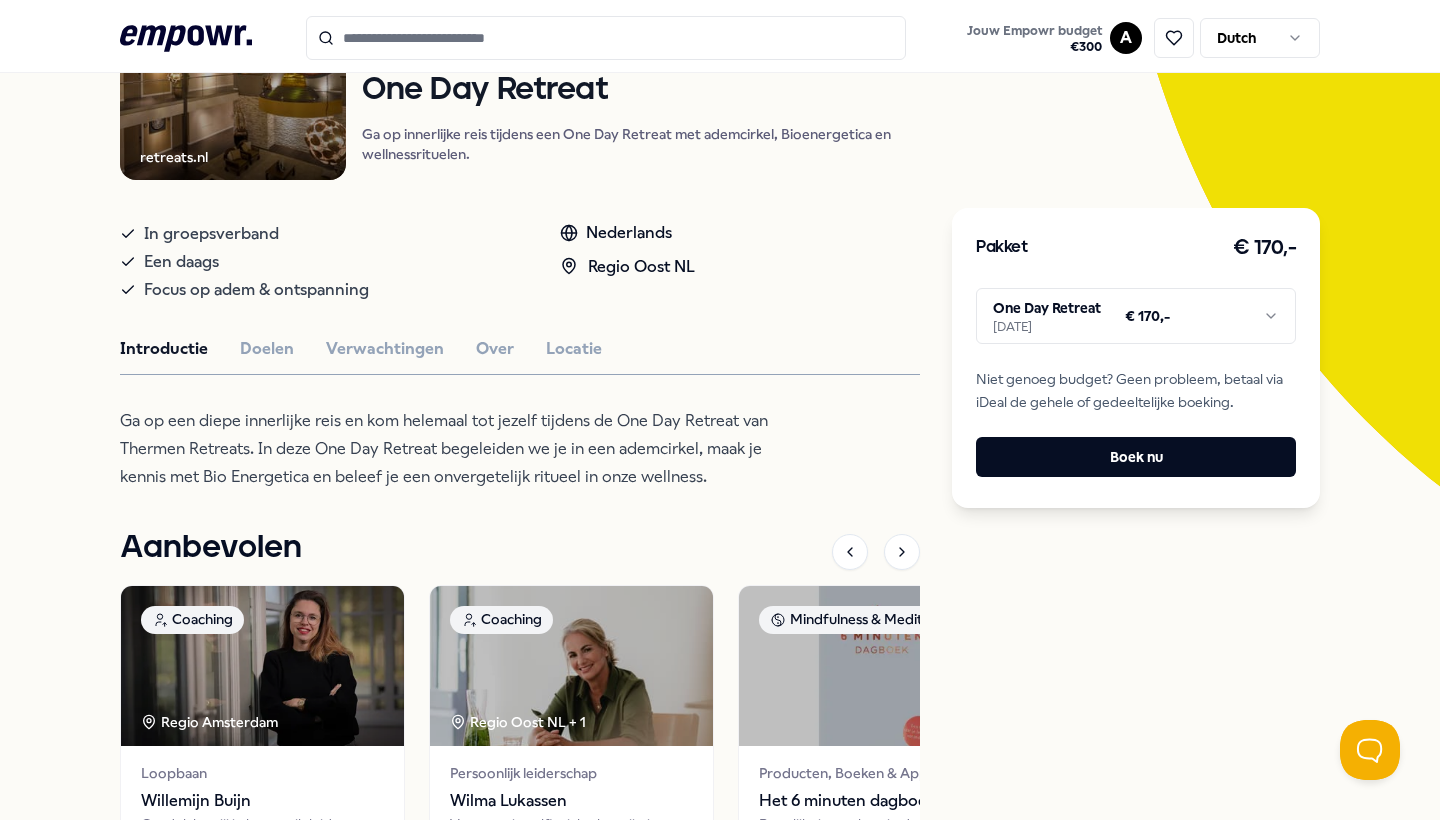 scroll, scrollTop: 517, scrollLeft: 0, axis: vertical 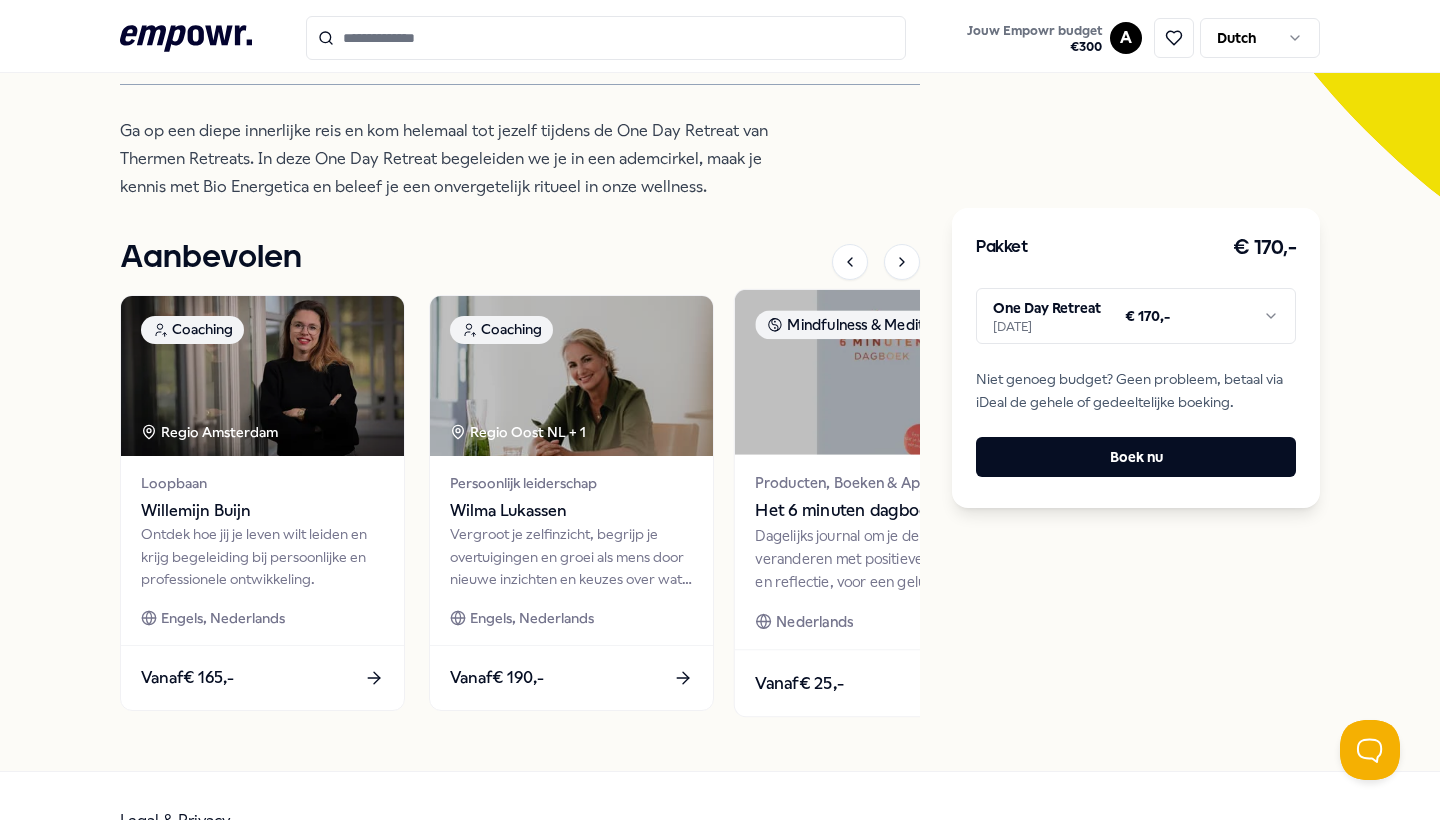 click at bounding box center (880, 371) 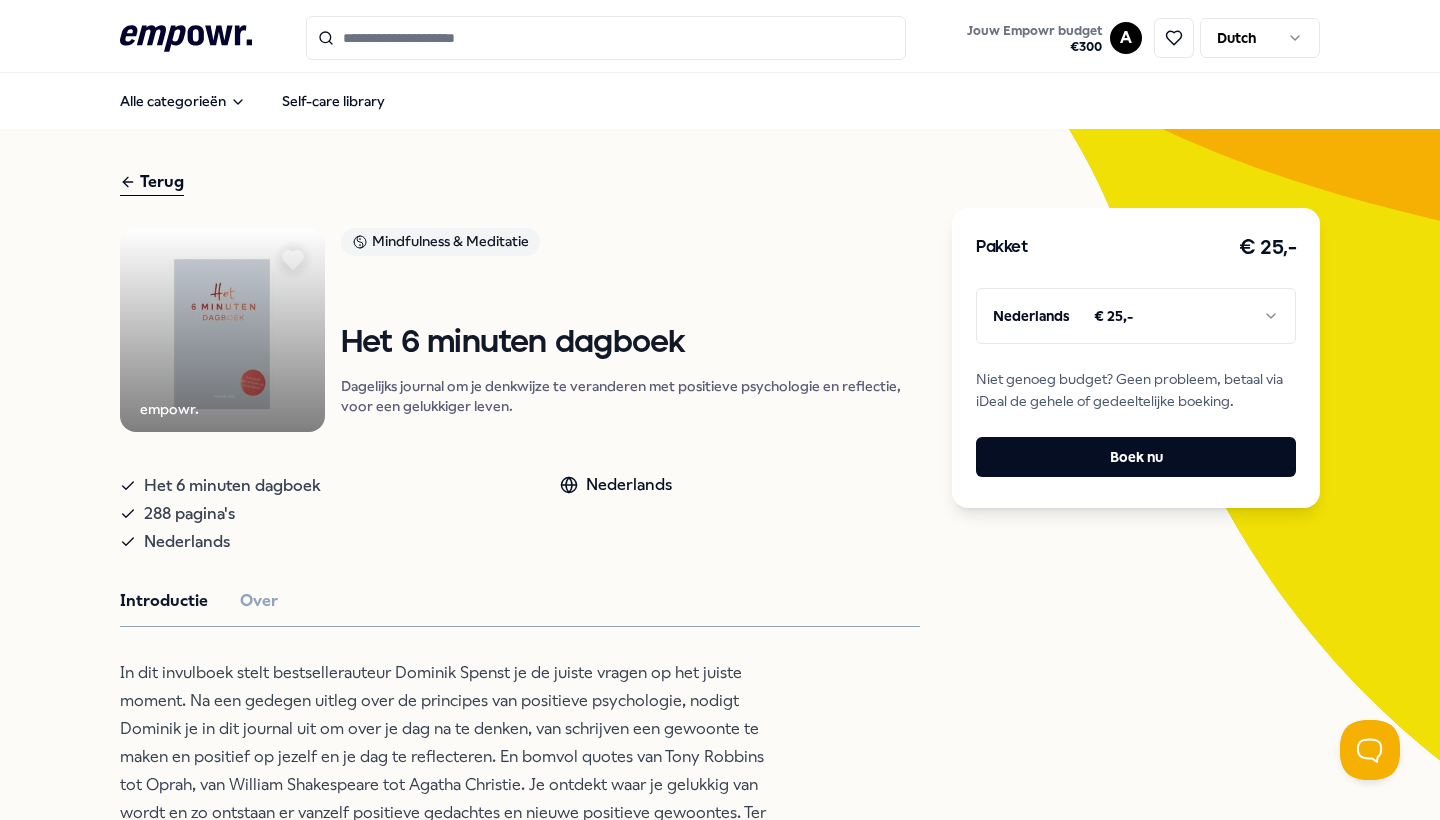 scroll, scrollTop: 0, scrollLeft: 0, axis: both 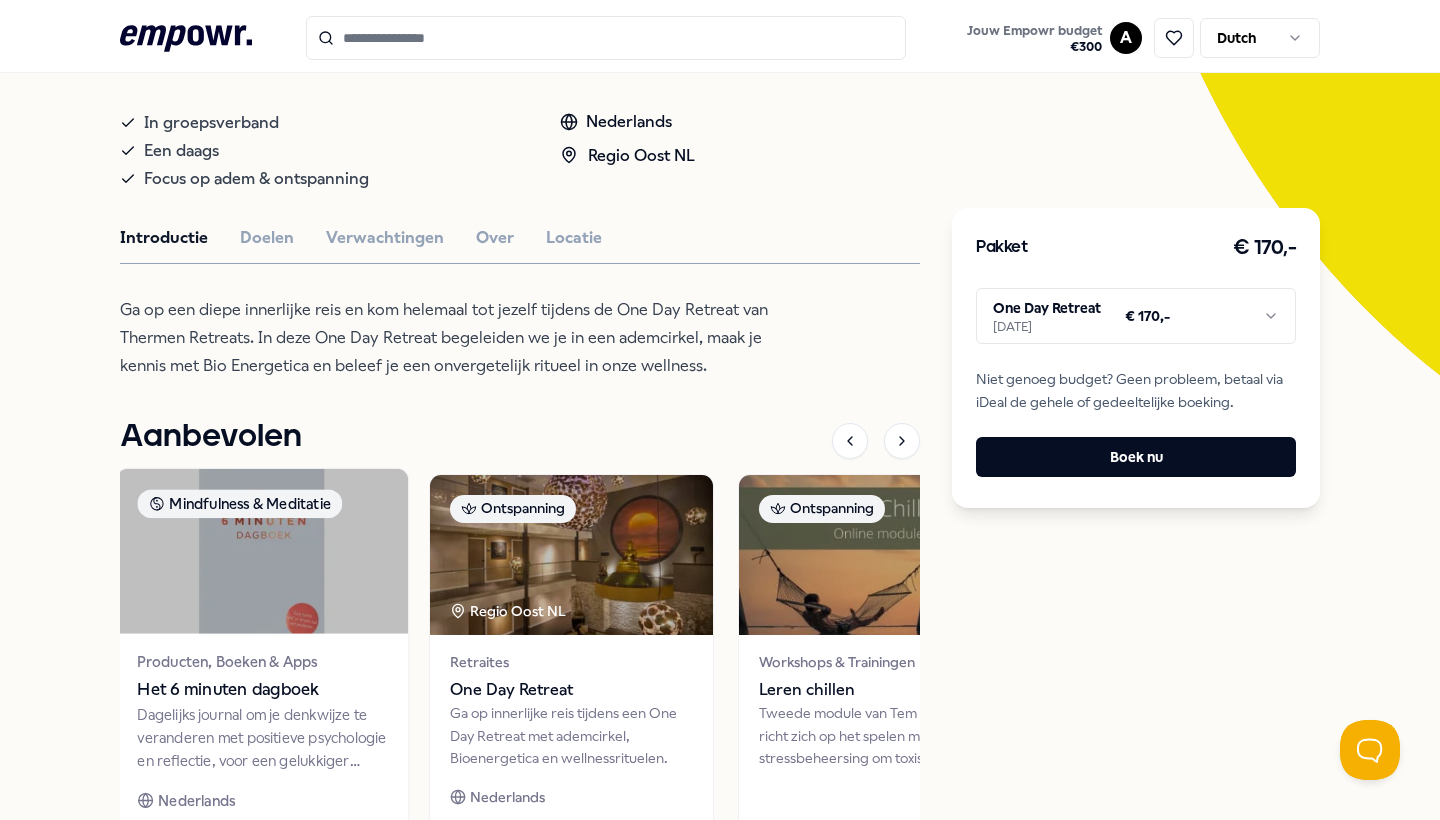 click at bounding box center (262, 550) 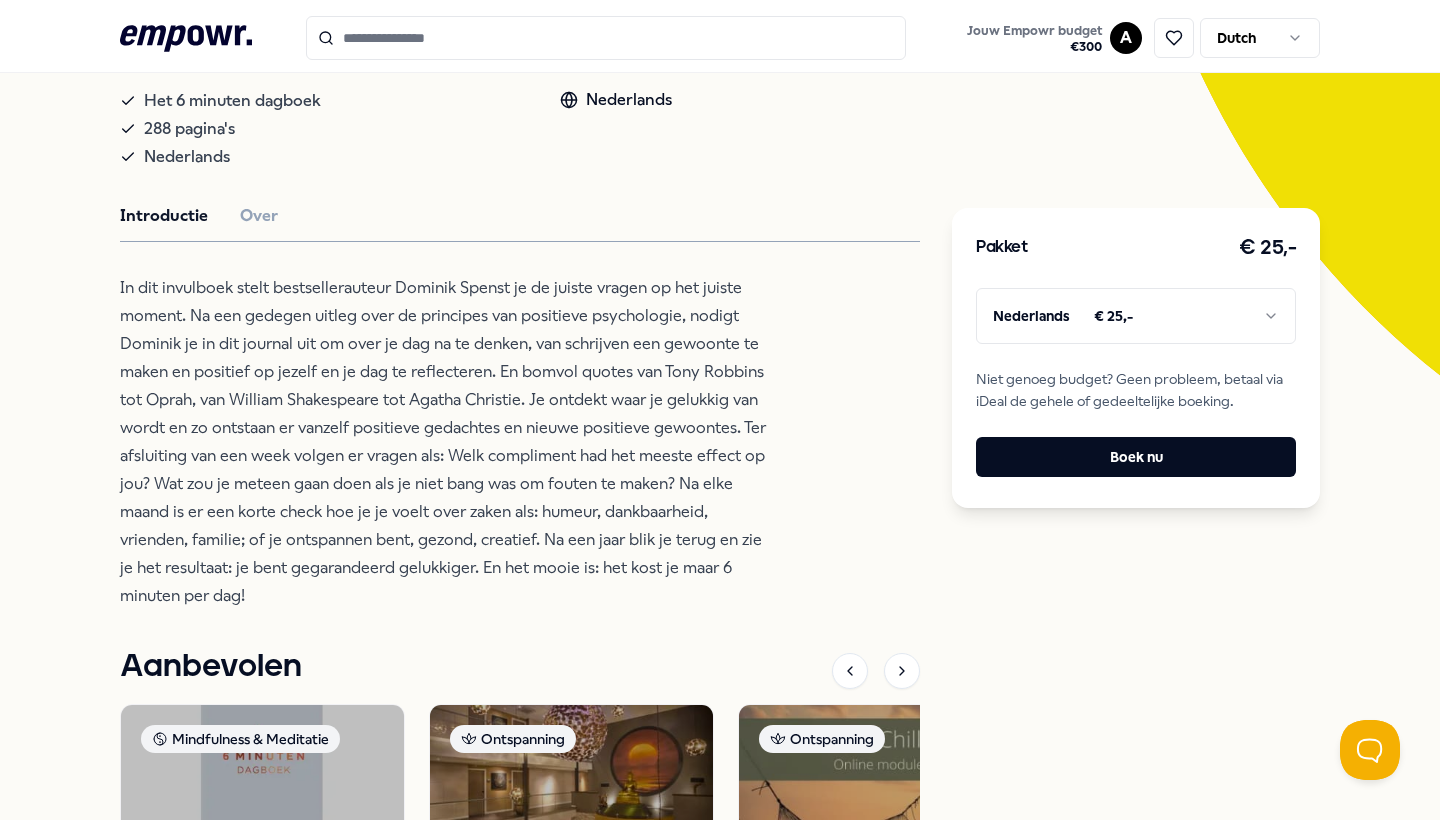 scroll, scrollTop: 129, scrollLeft: 0, axis: vertical 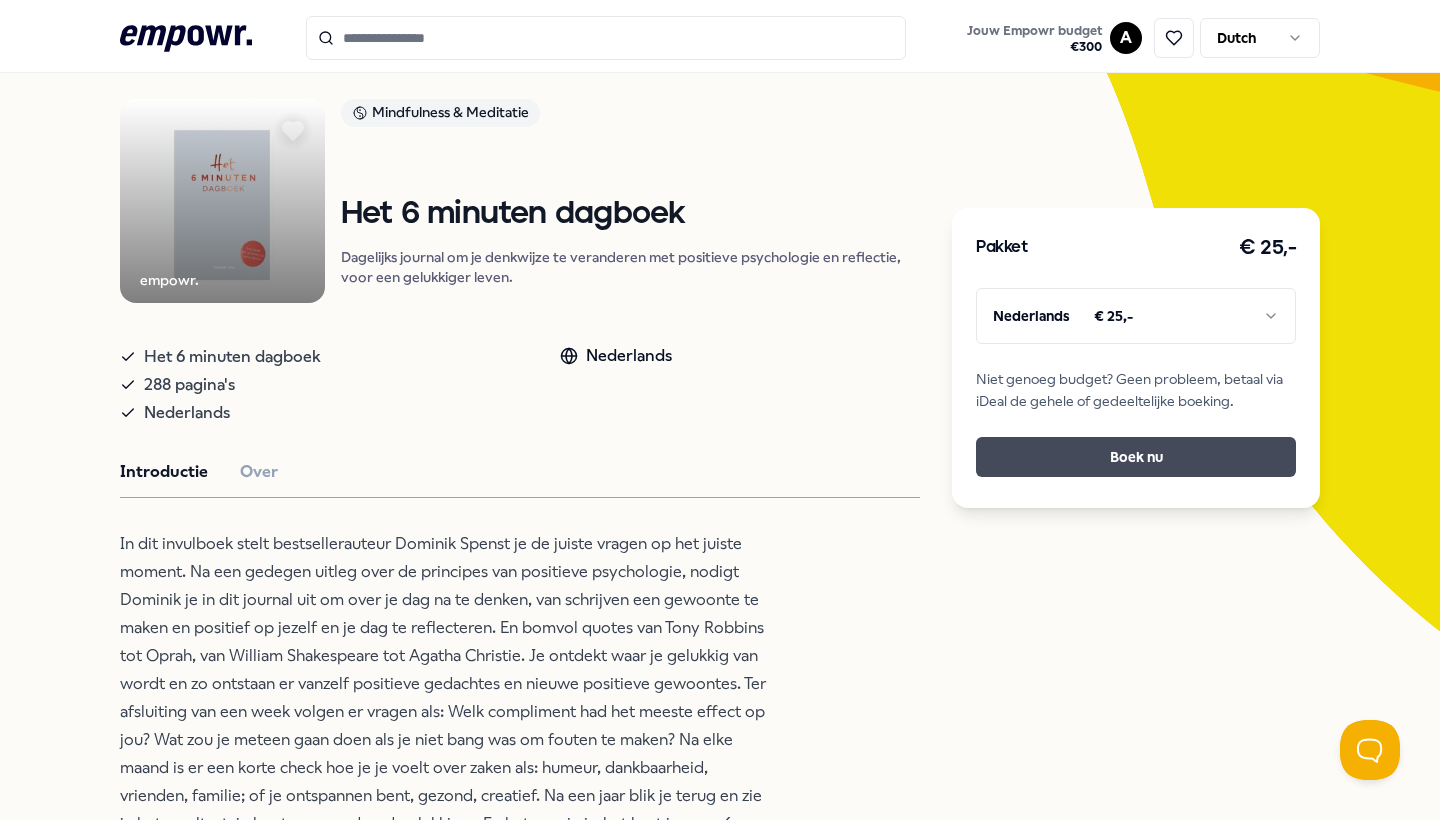 click on "Boek nu" at bounding box center [1136, 457] 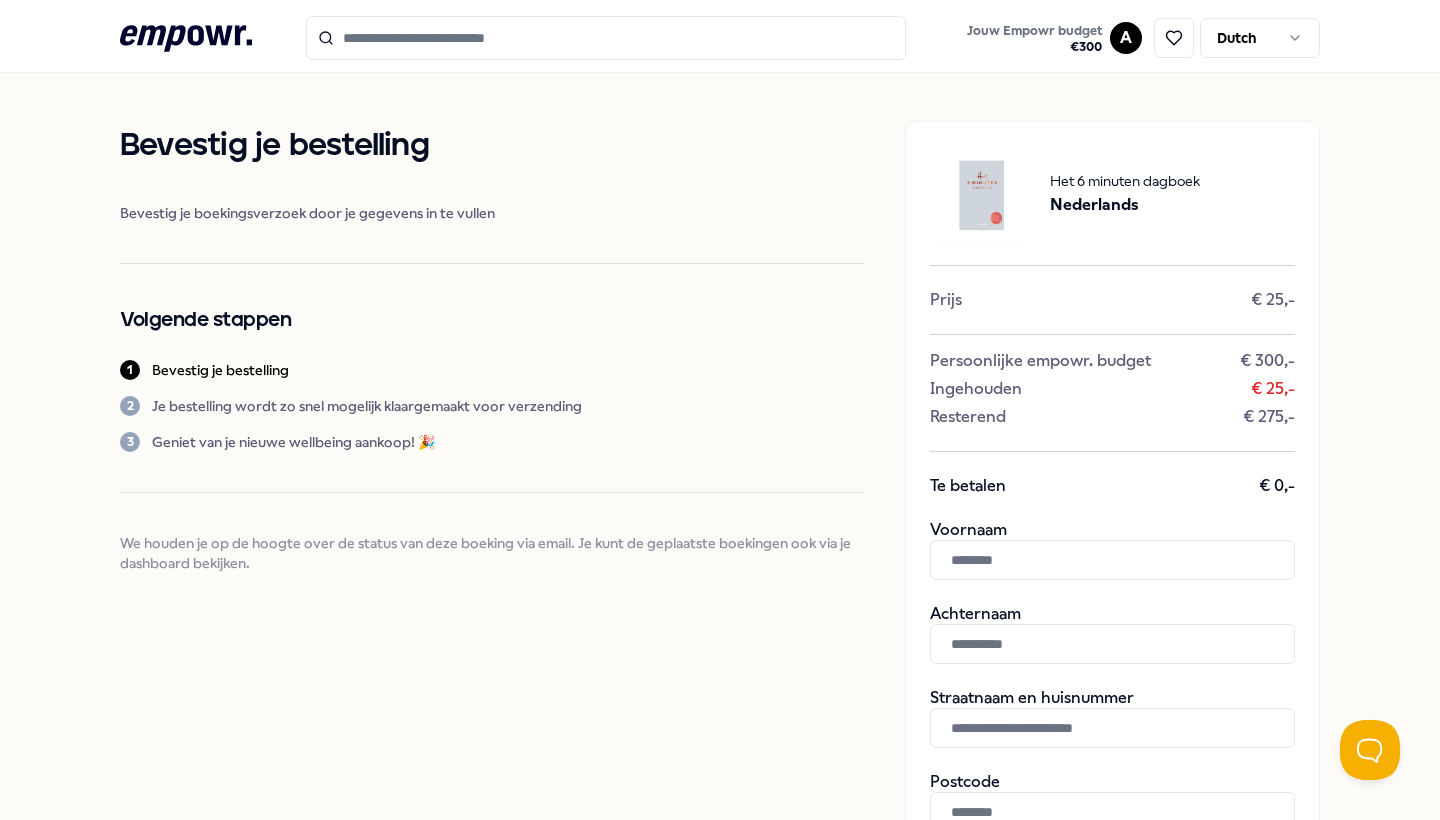 scroll, scrollTop: 0, scrollLeft: 0, axis: both 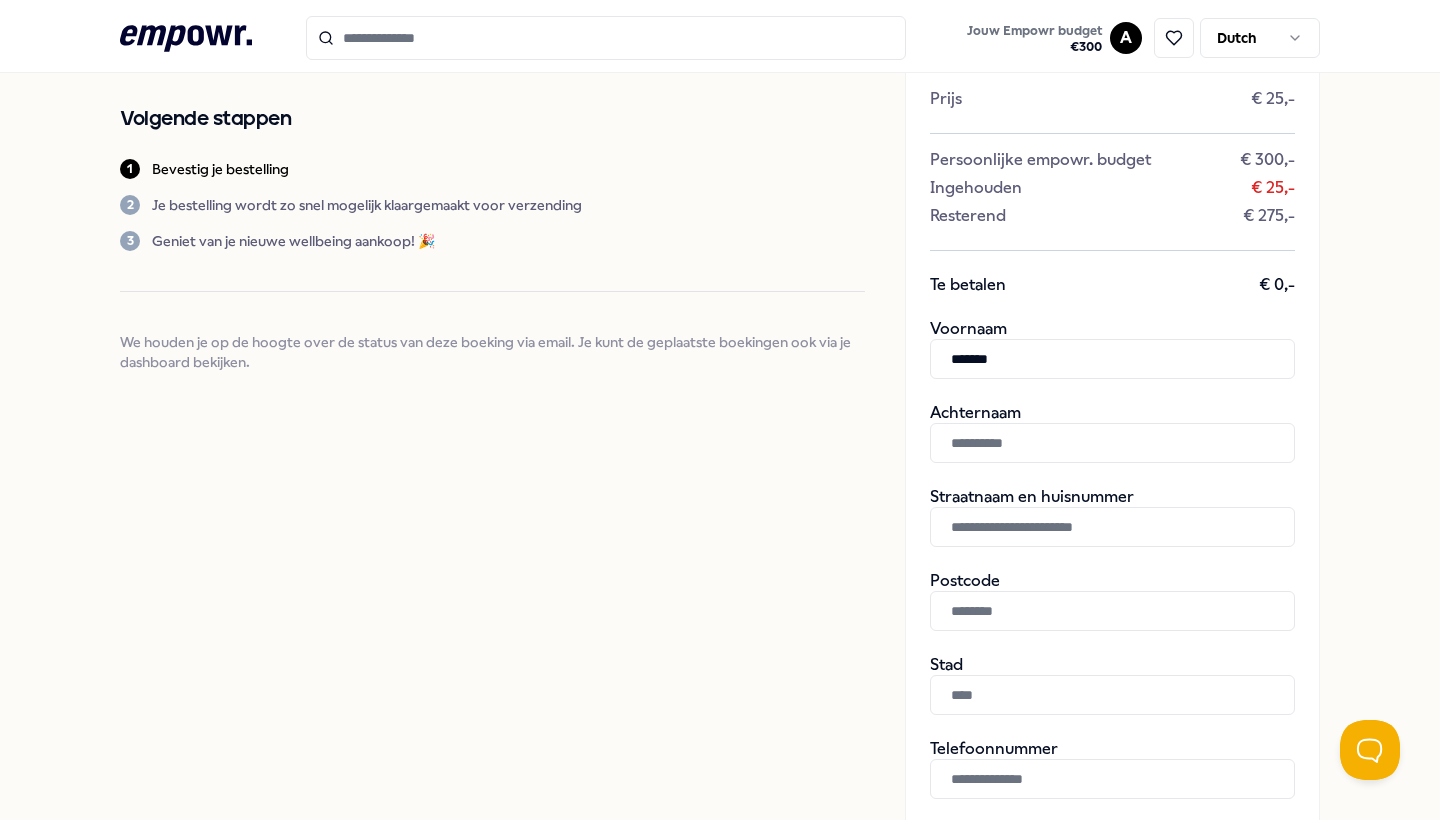 type on "*******" 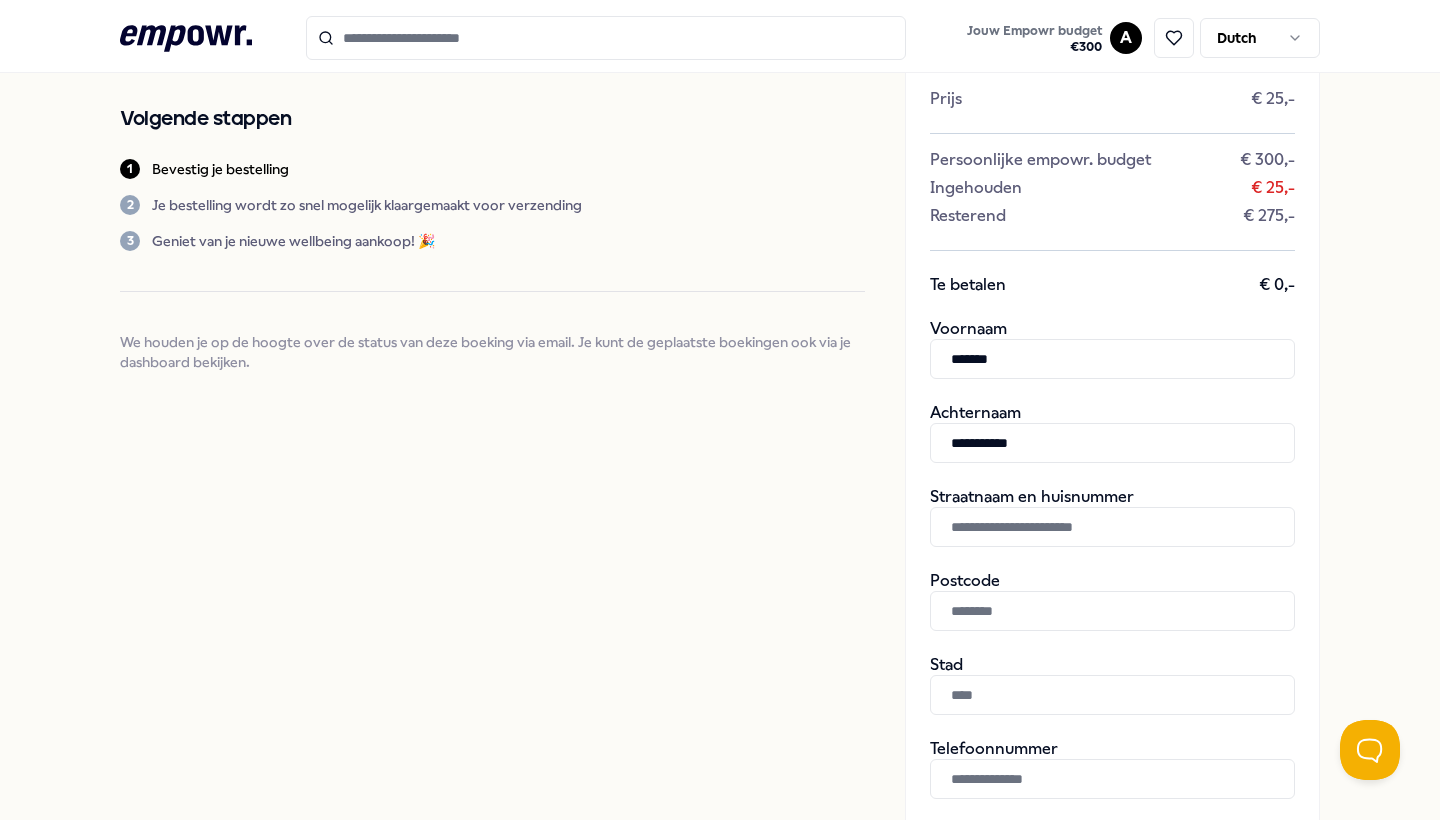 type on "**********" 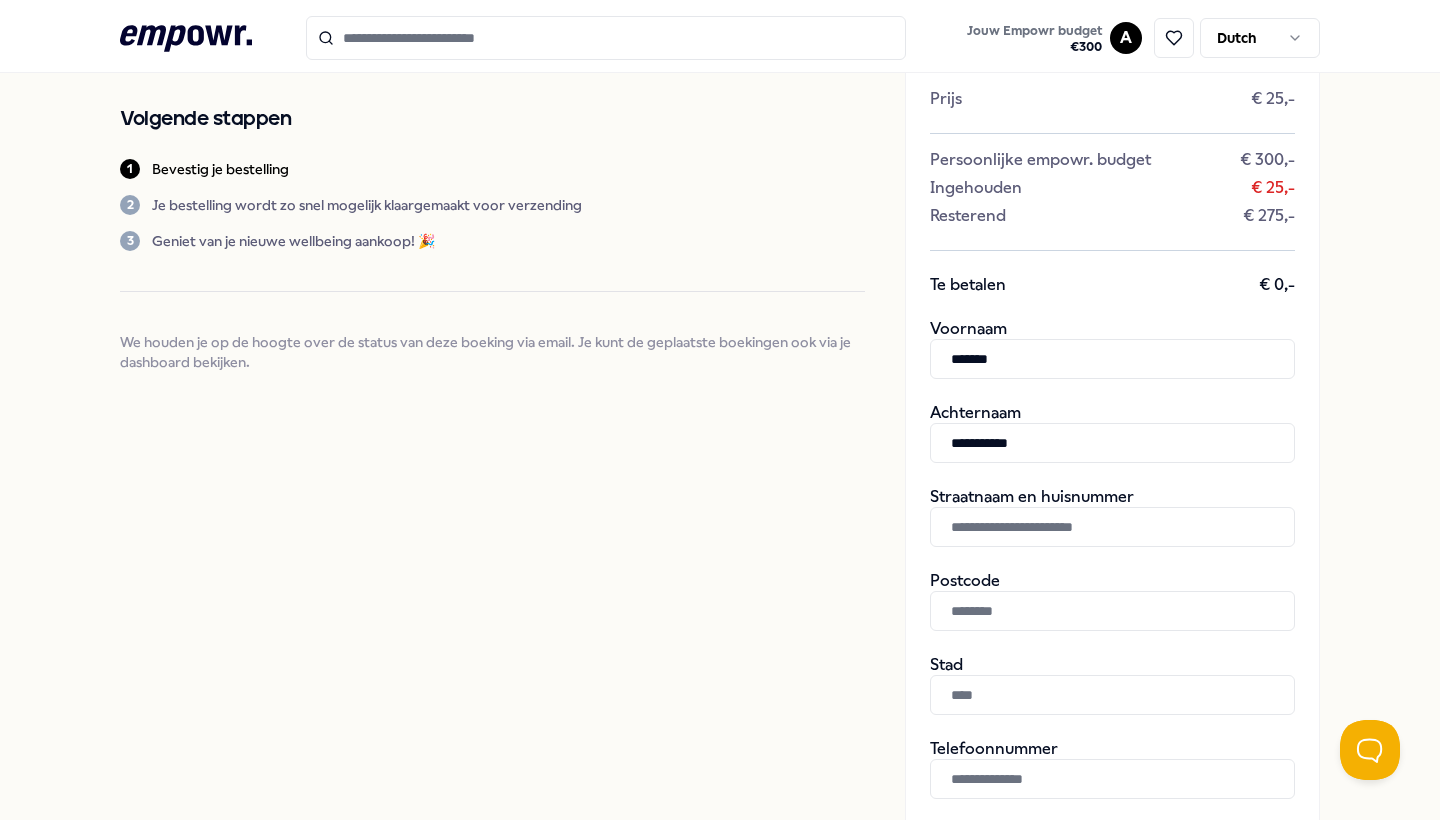 click at bounding box center [1112, 527] 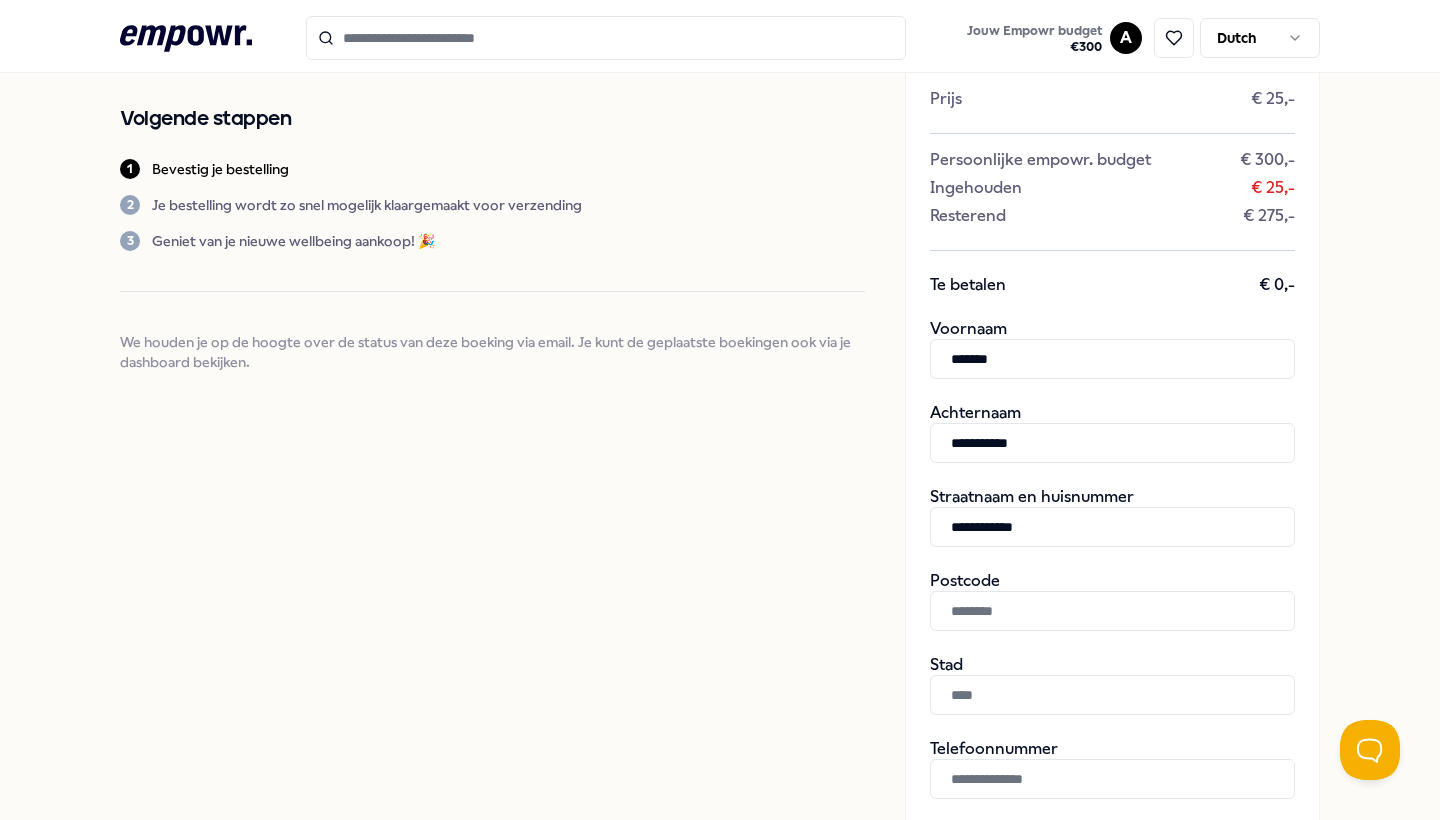 type on "**********" 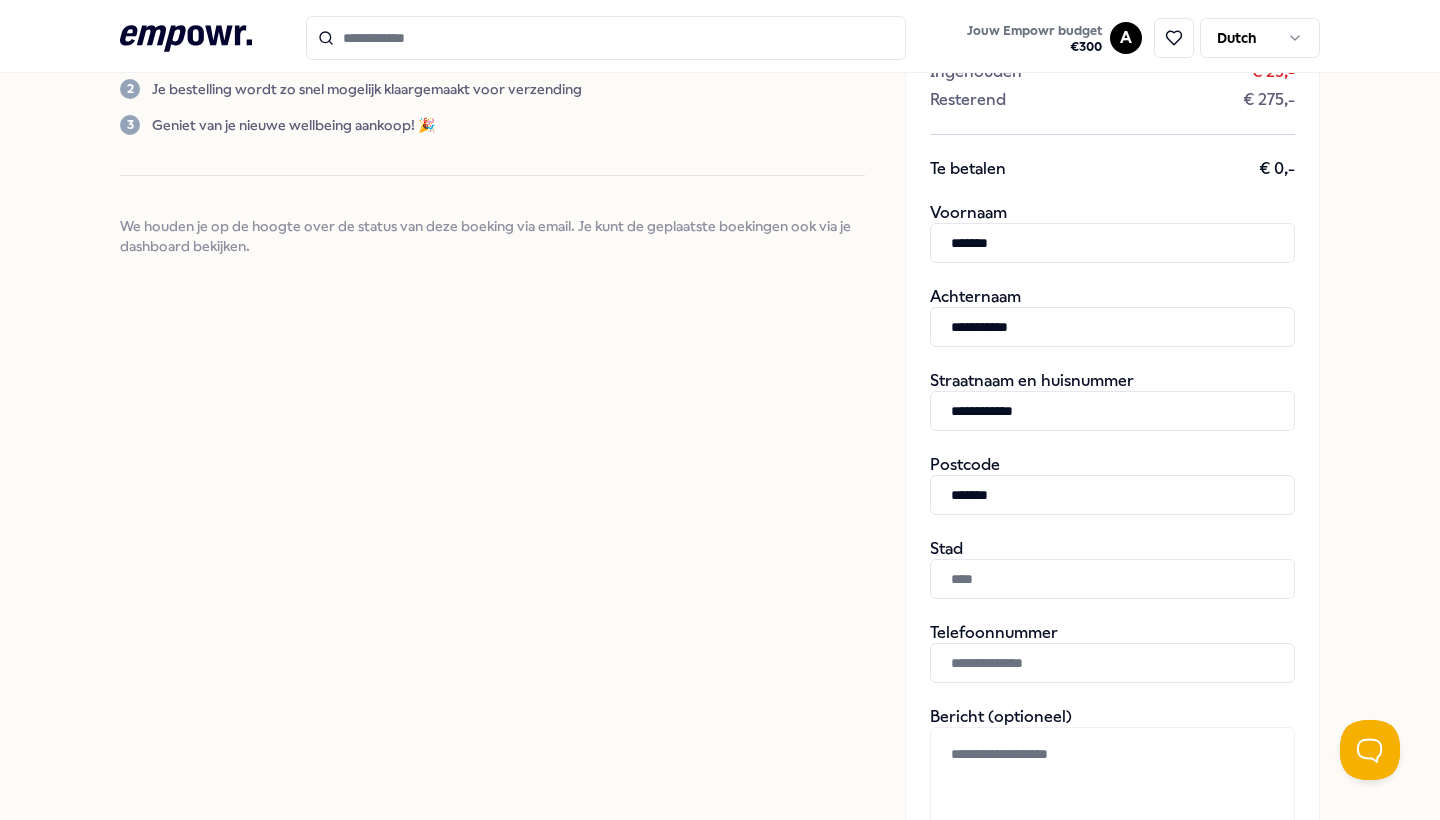 scroll, scrollTop: 321, scrollLeft: 0, axis: vertical 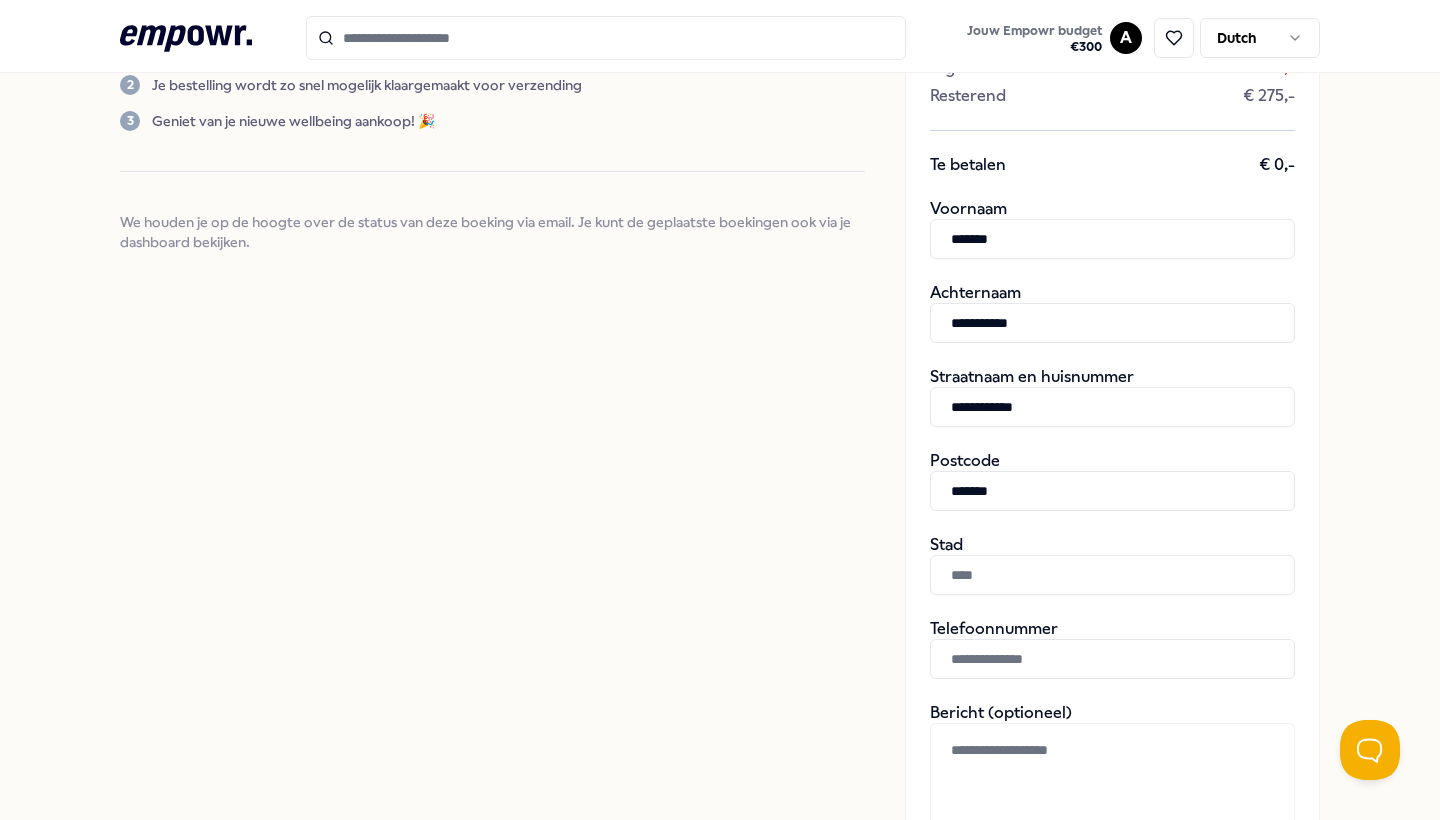 type on "******" 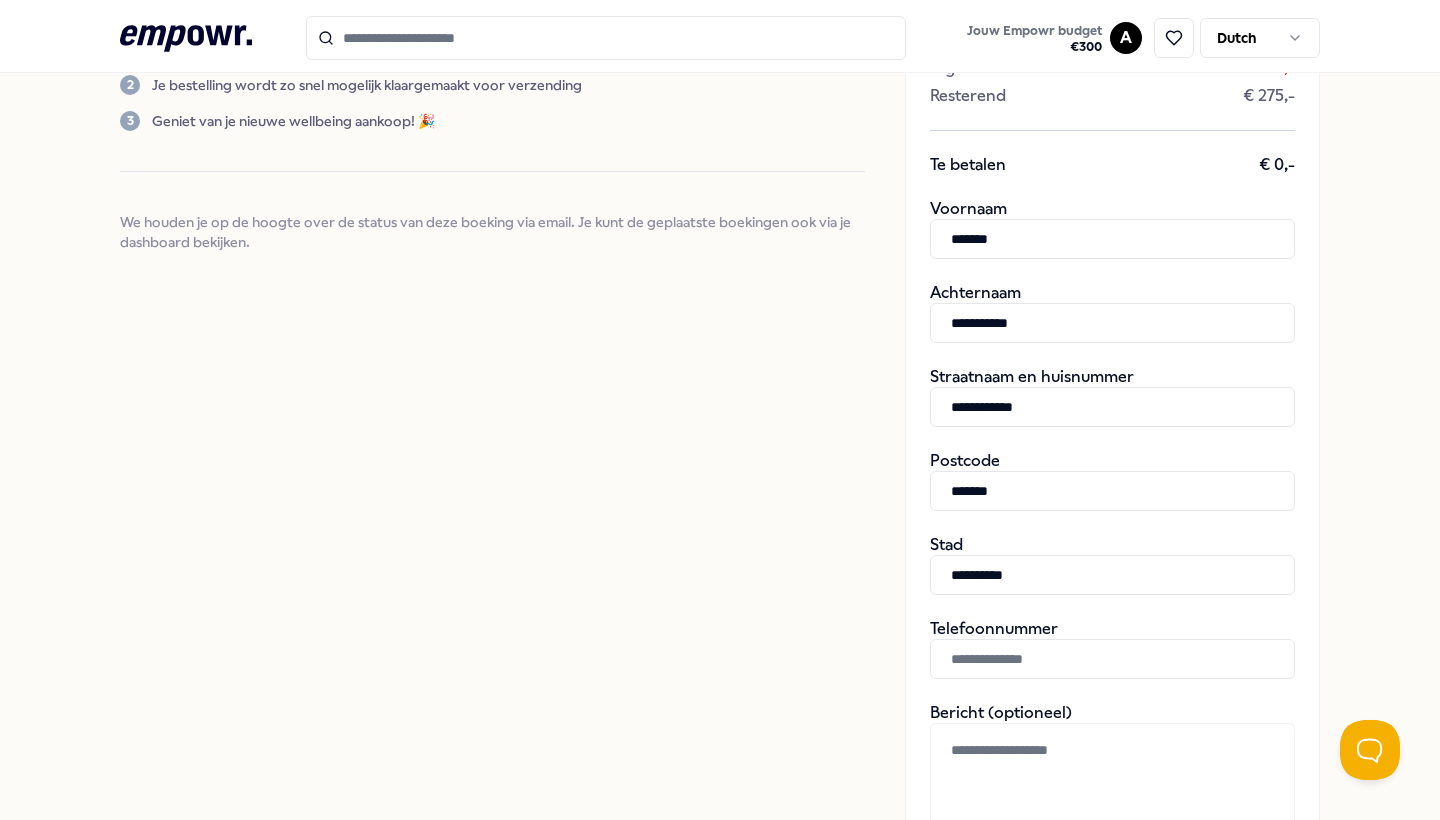 type on "*********" 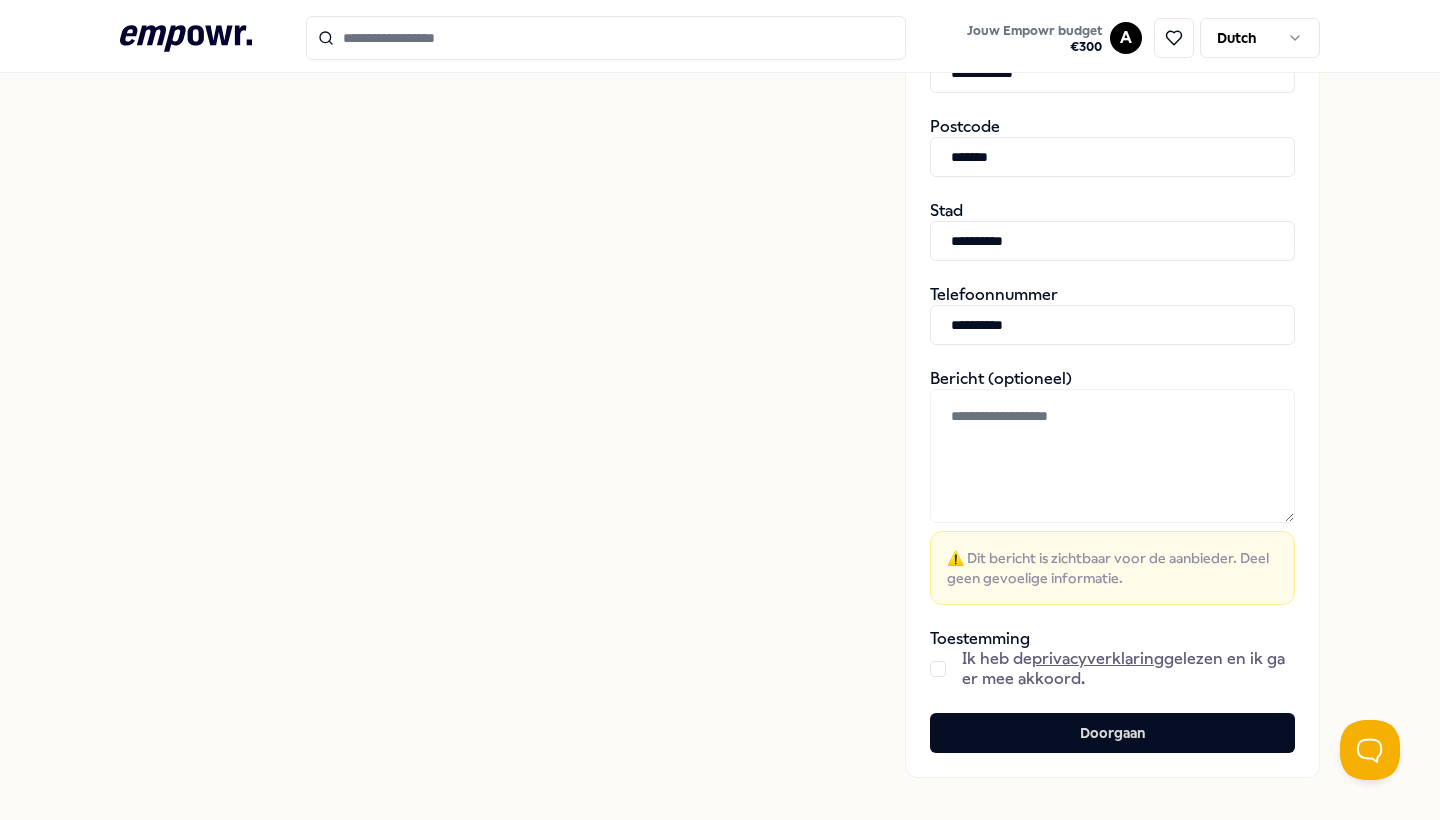 scroll, scrollTop: 657, scrollLeft: 0, axis: vertical 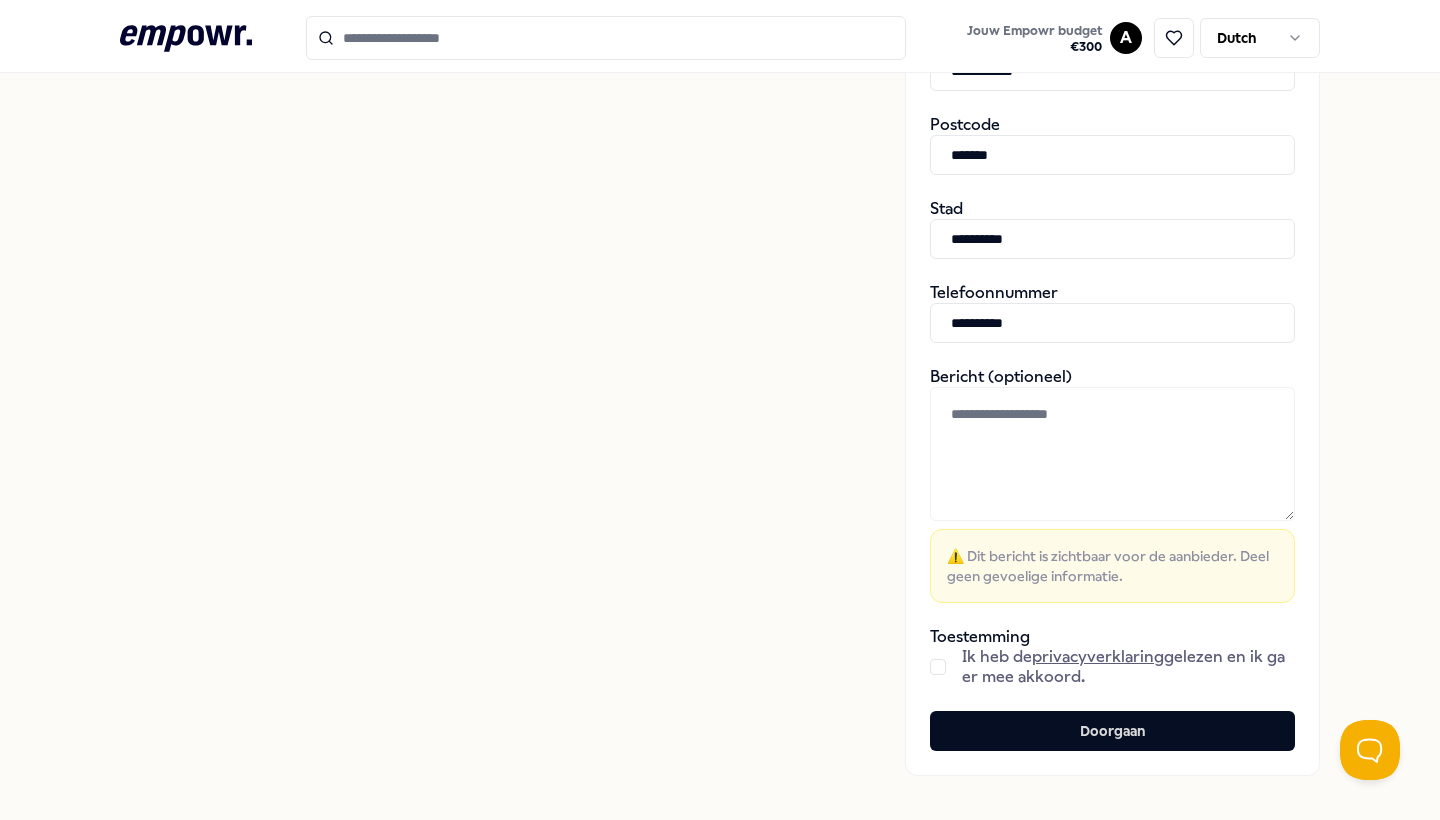 type on "**********" 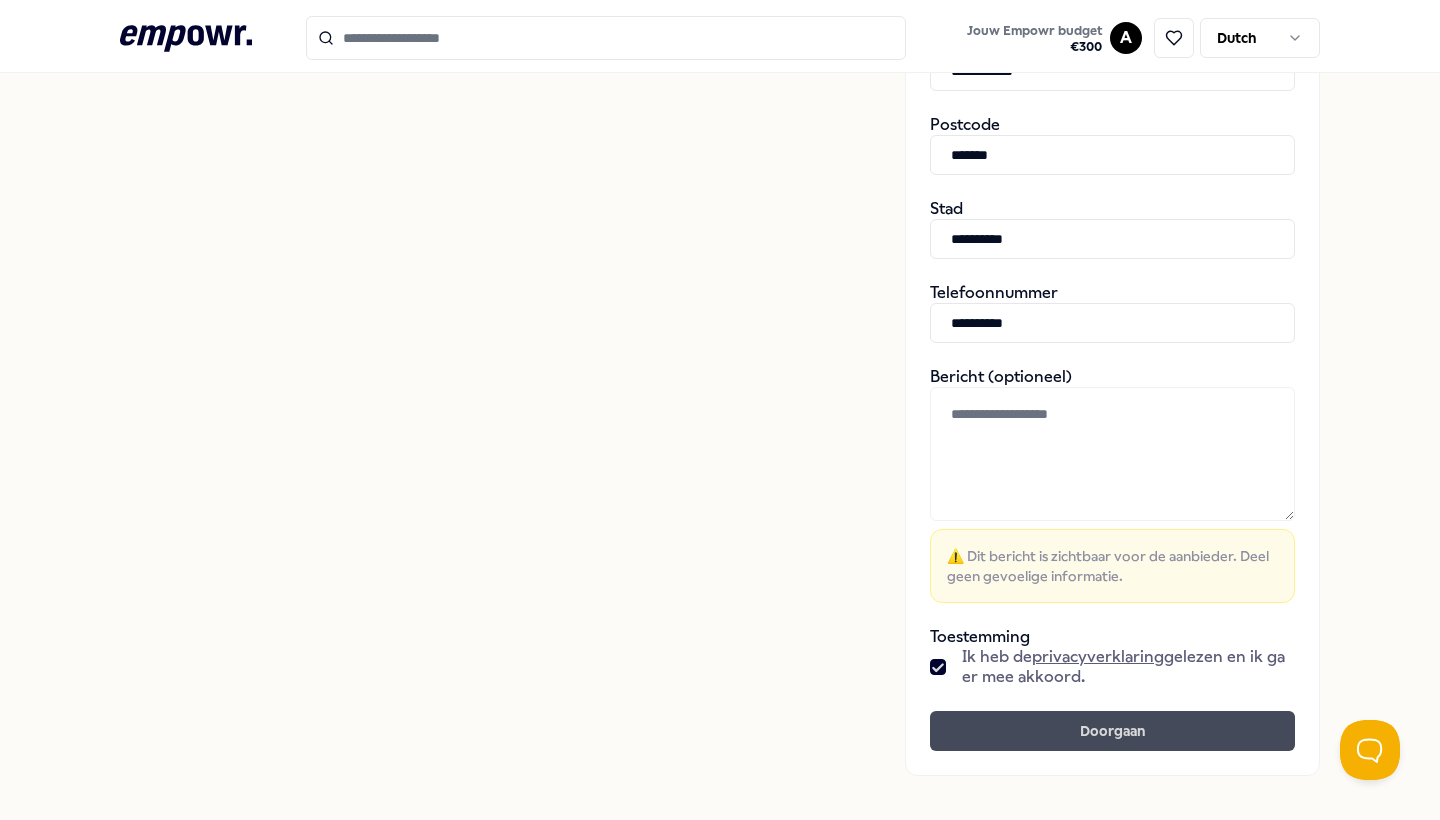 click on "Doorgaan" at bounding box center (1112, 731) 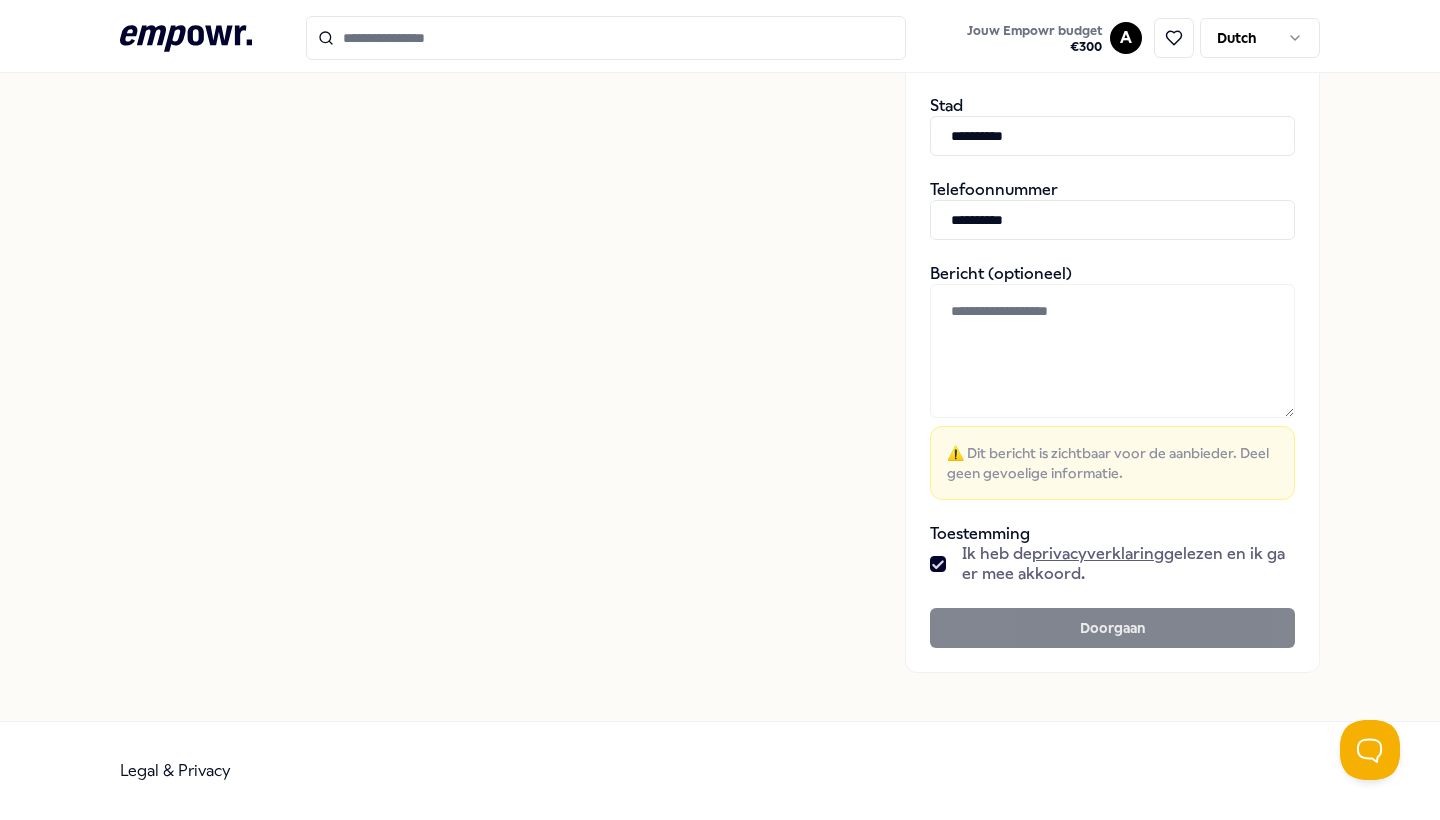 scroll, scrollTop: 759, scrollLeft: 0, axis: vertical 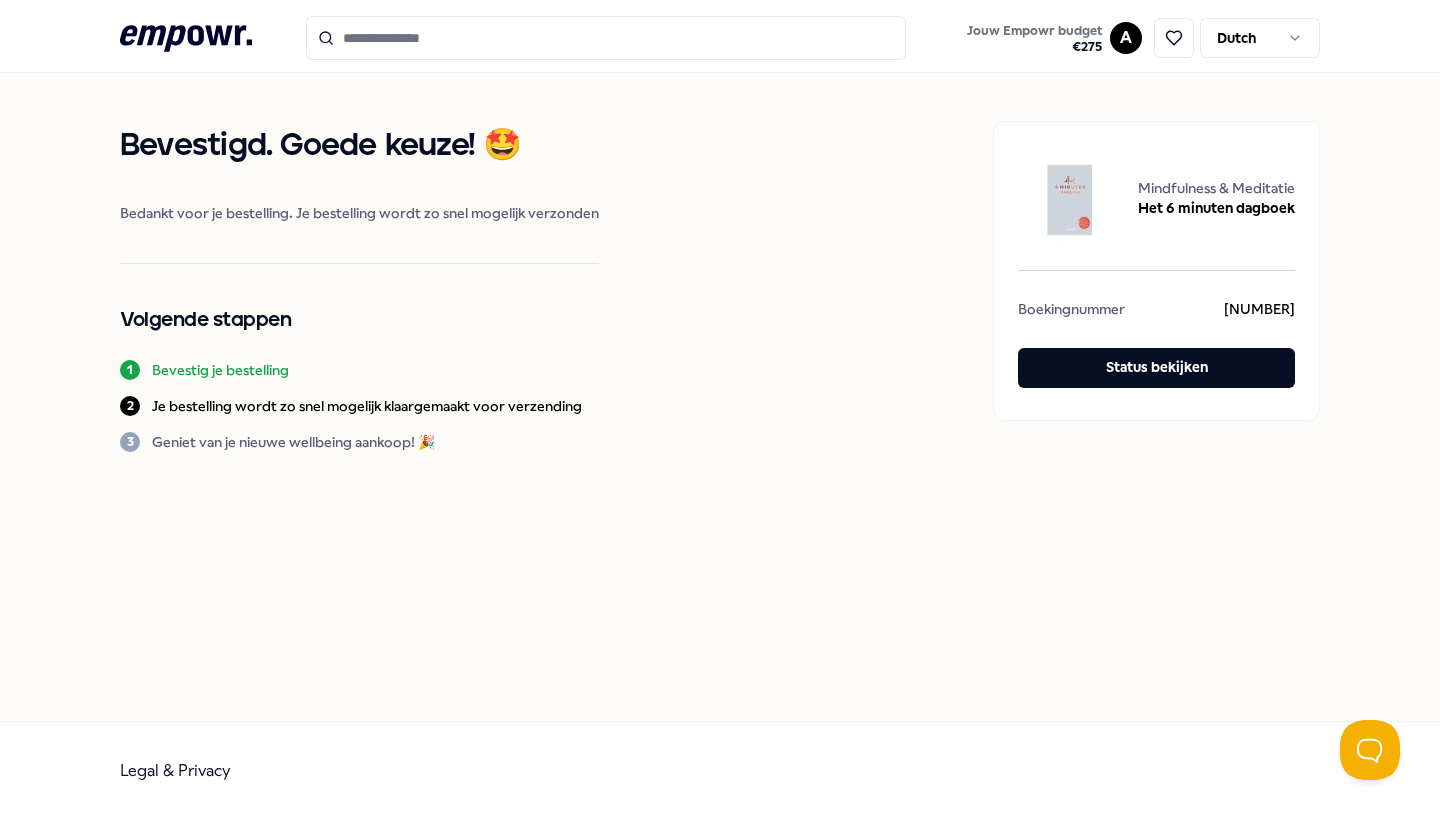 click 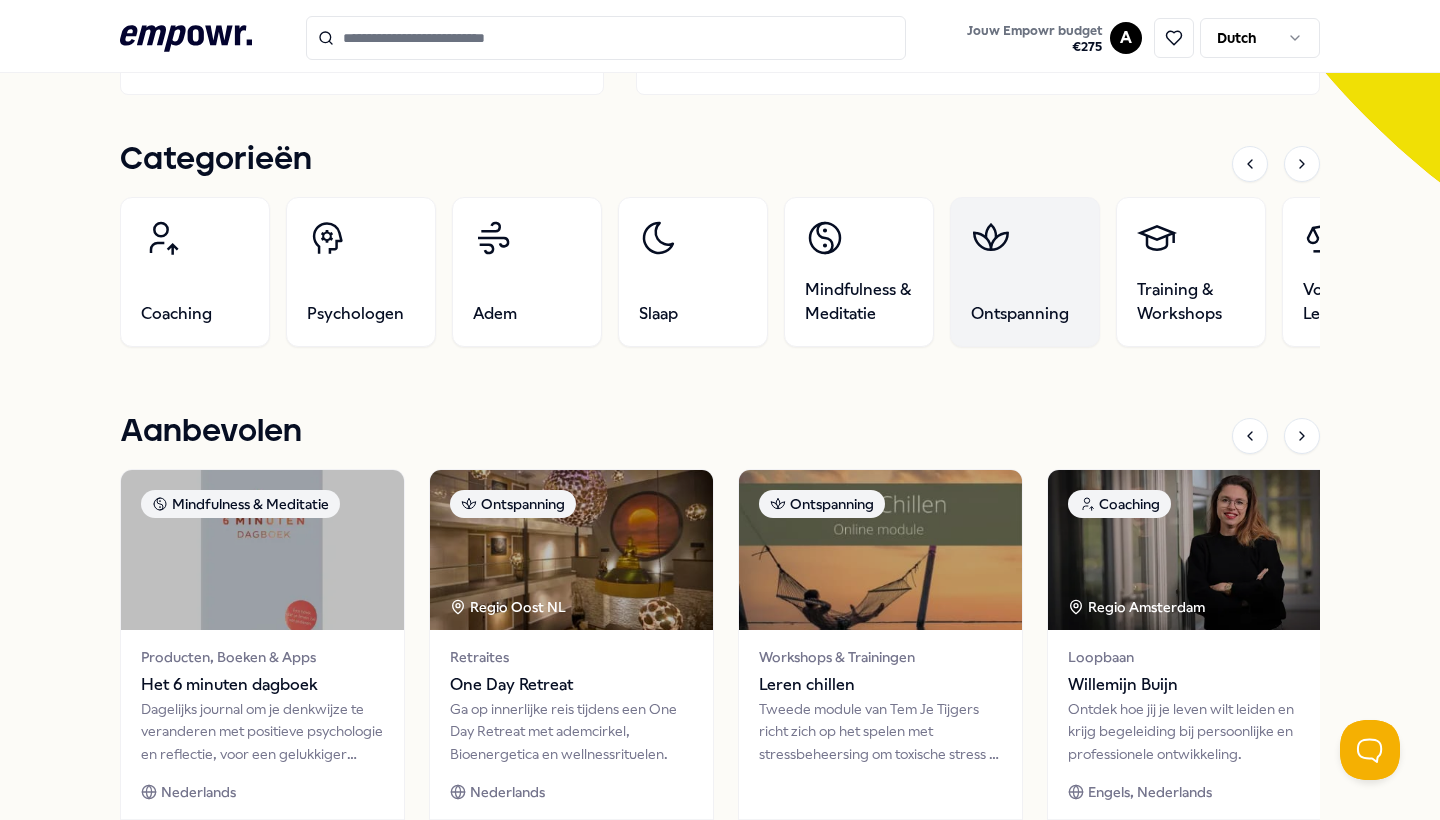 scroll, scrollTop: 599, scrollLeft: 0, axis: vertical 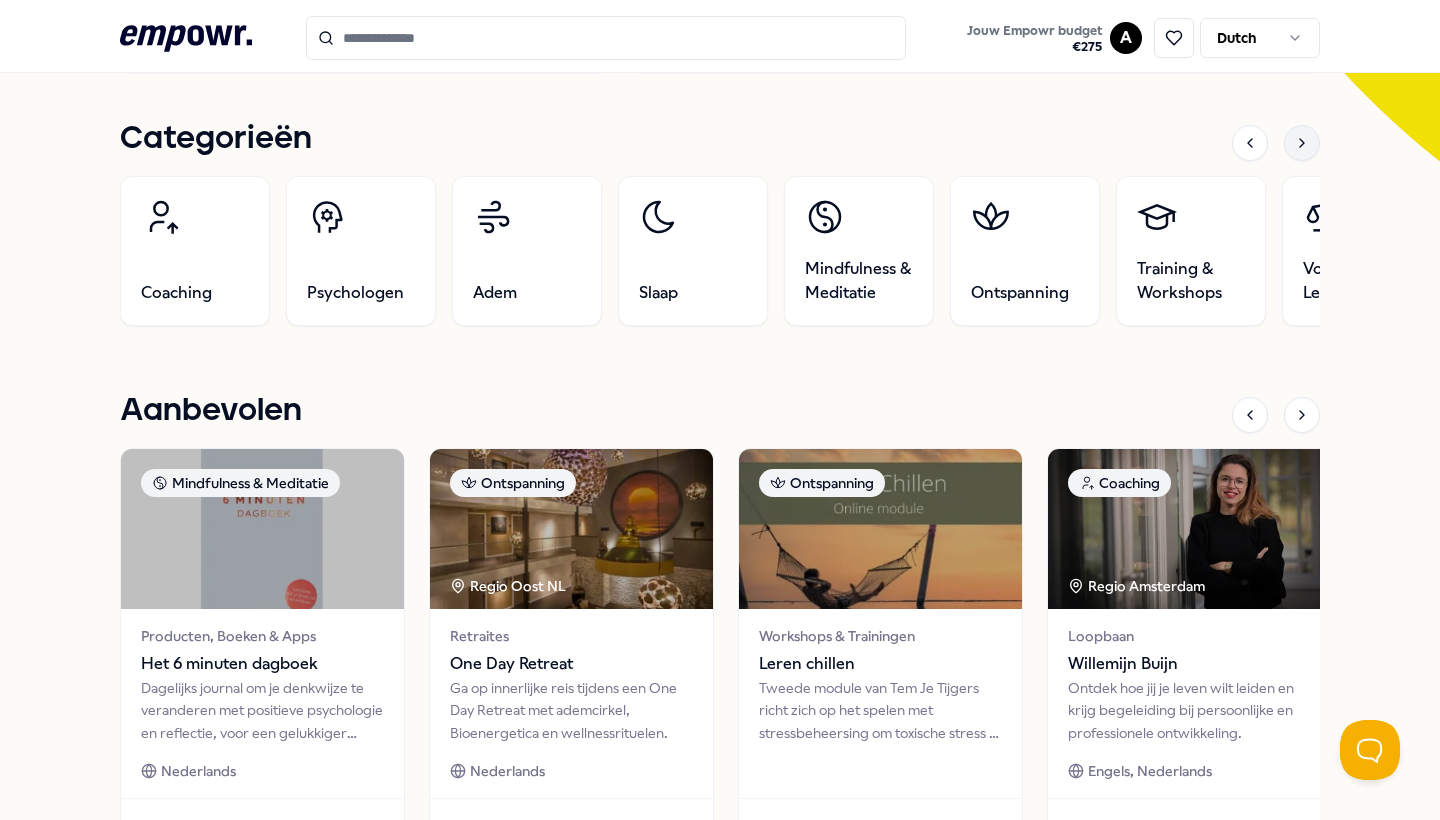 click at bounding box center [1302, 143] 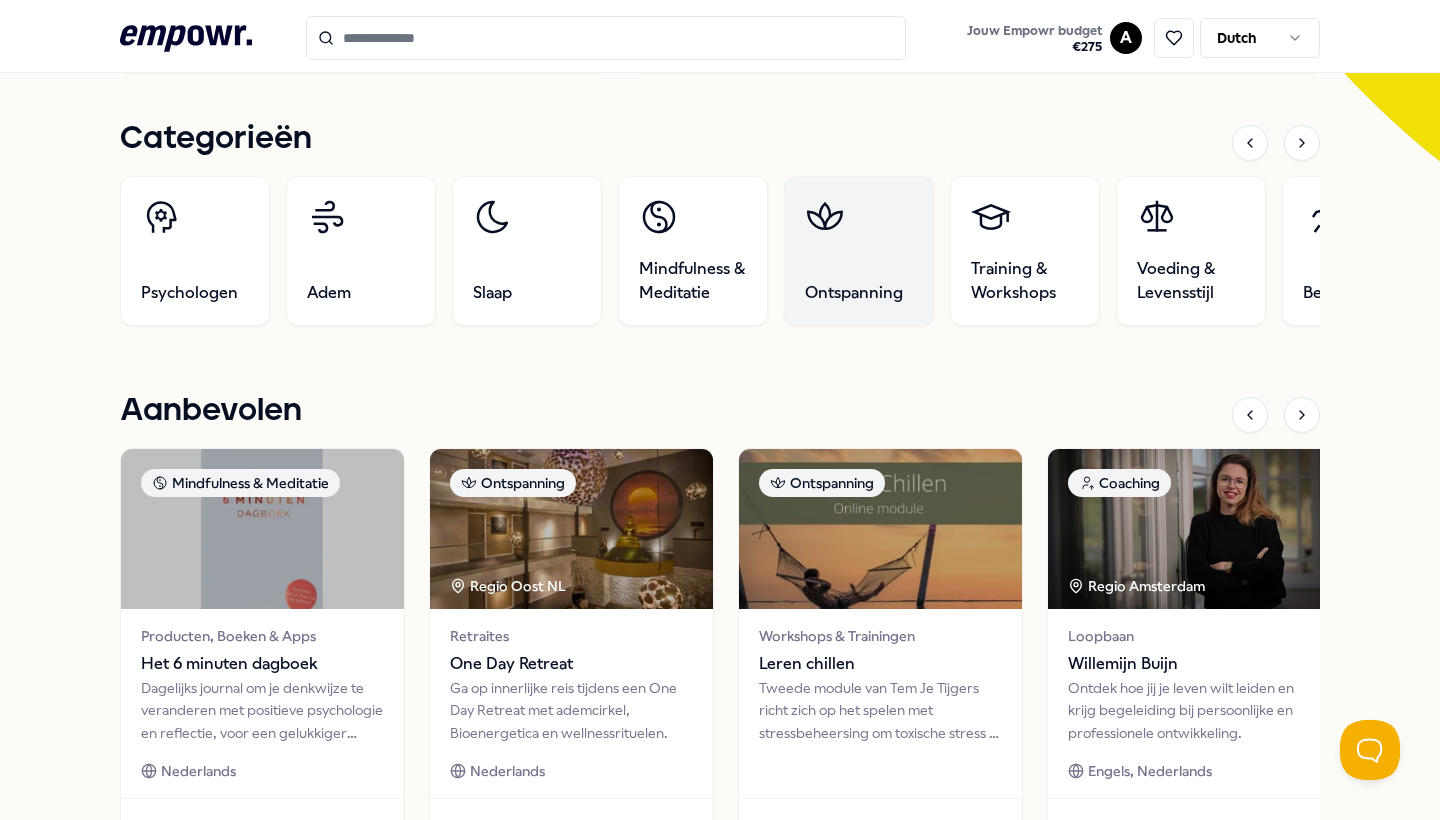 click on "Ontspanning" at bounding box center (859, 251) 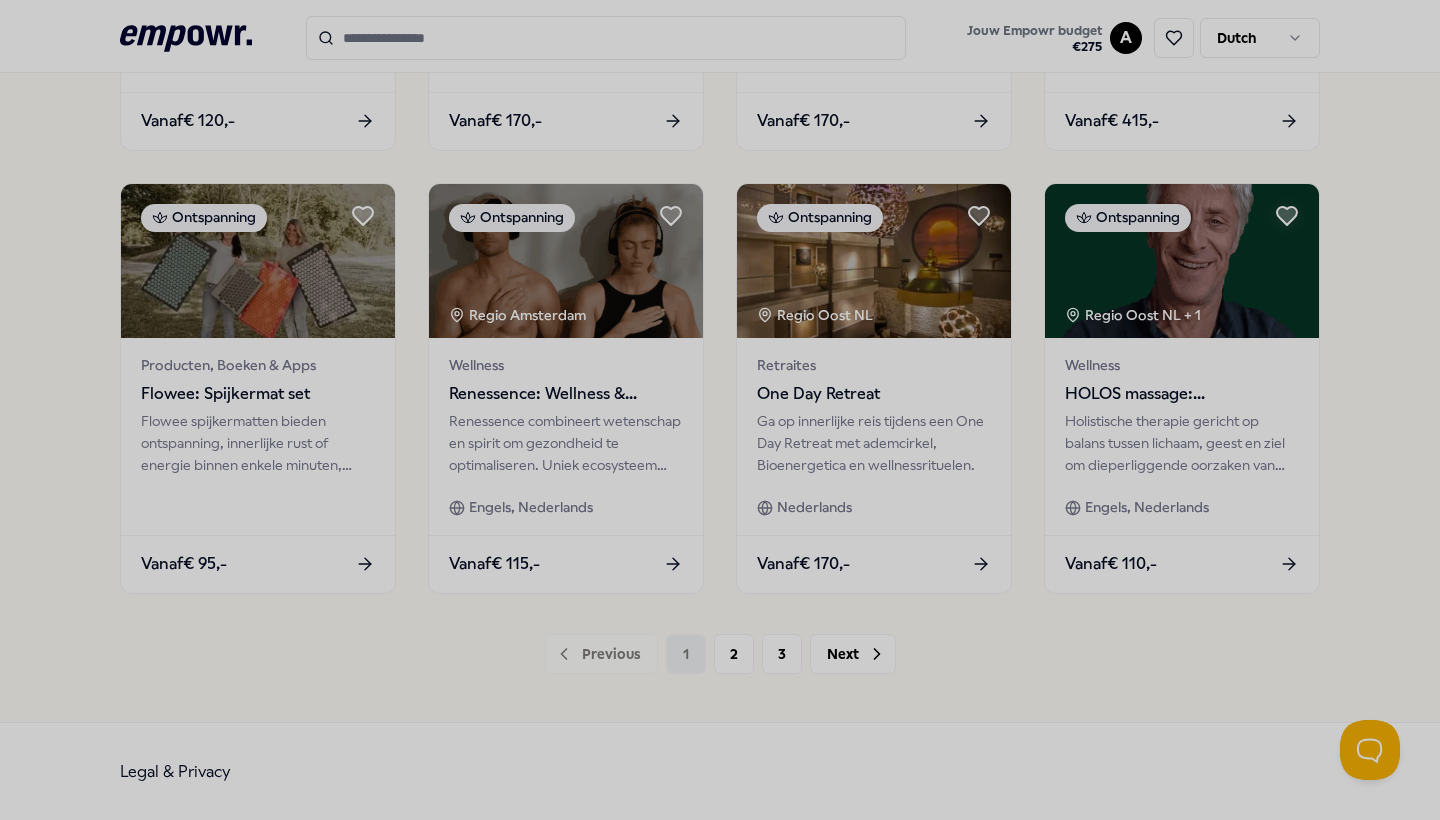 scroll, scrollTop: 951, scrollLeft: 0, axis: vertical 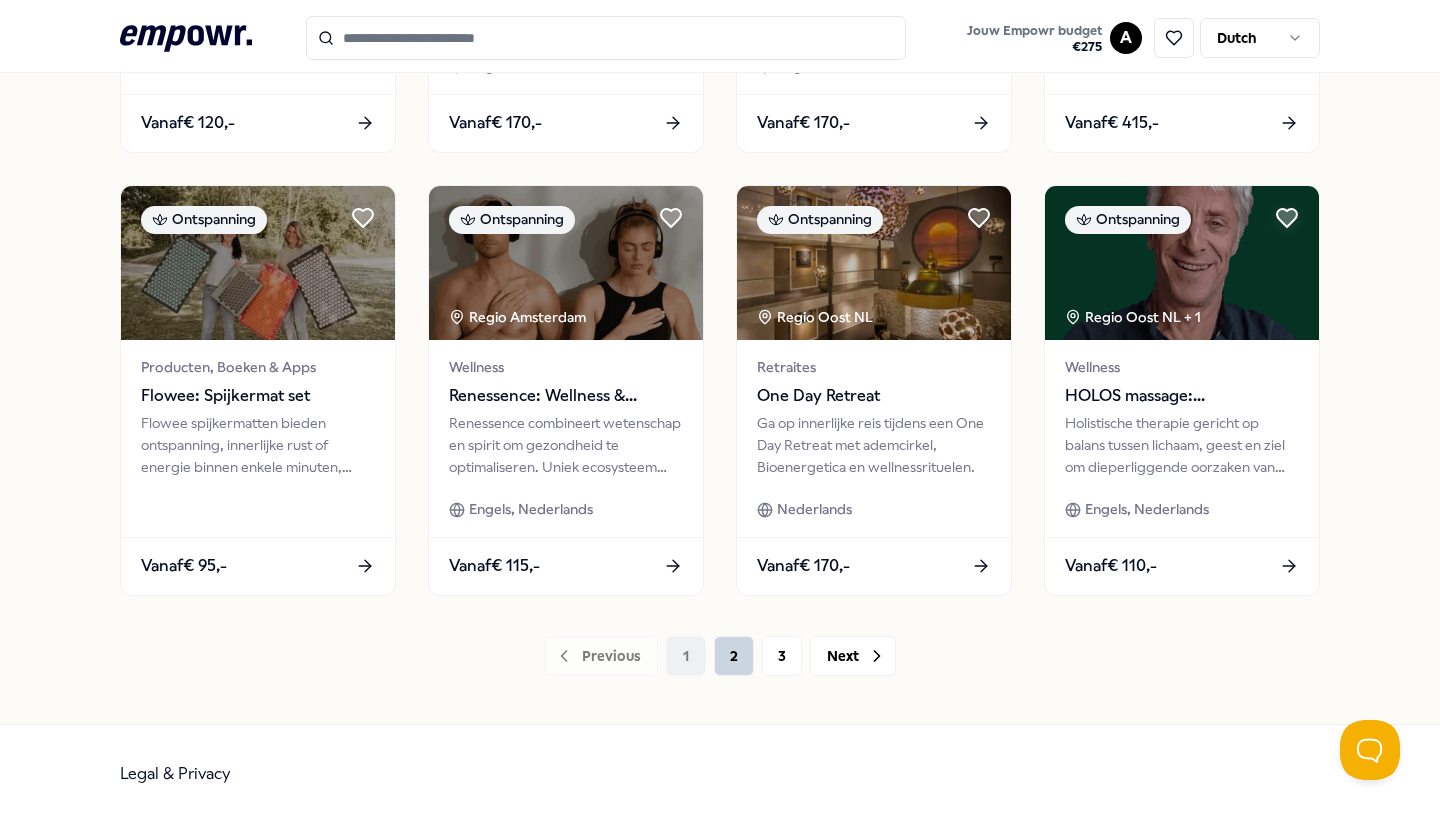 click on "2" at bounding box center (734, 656) 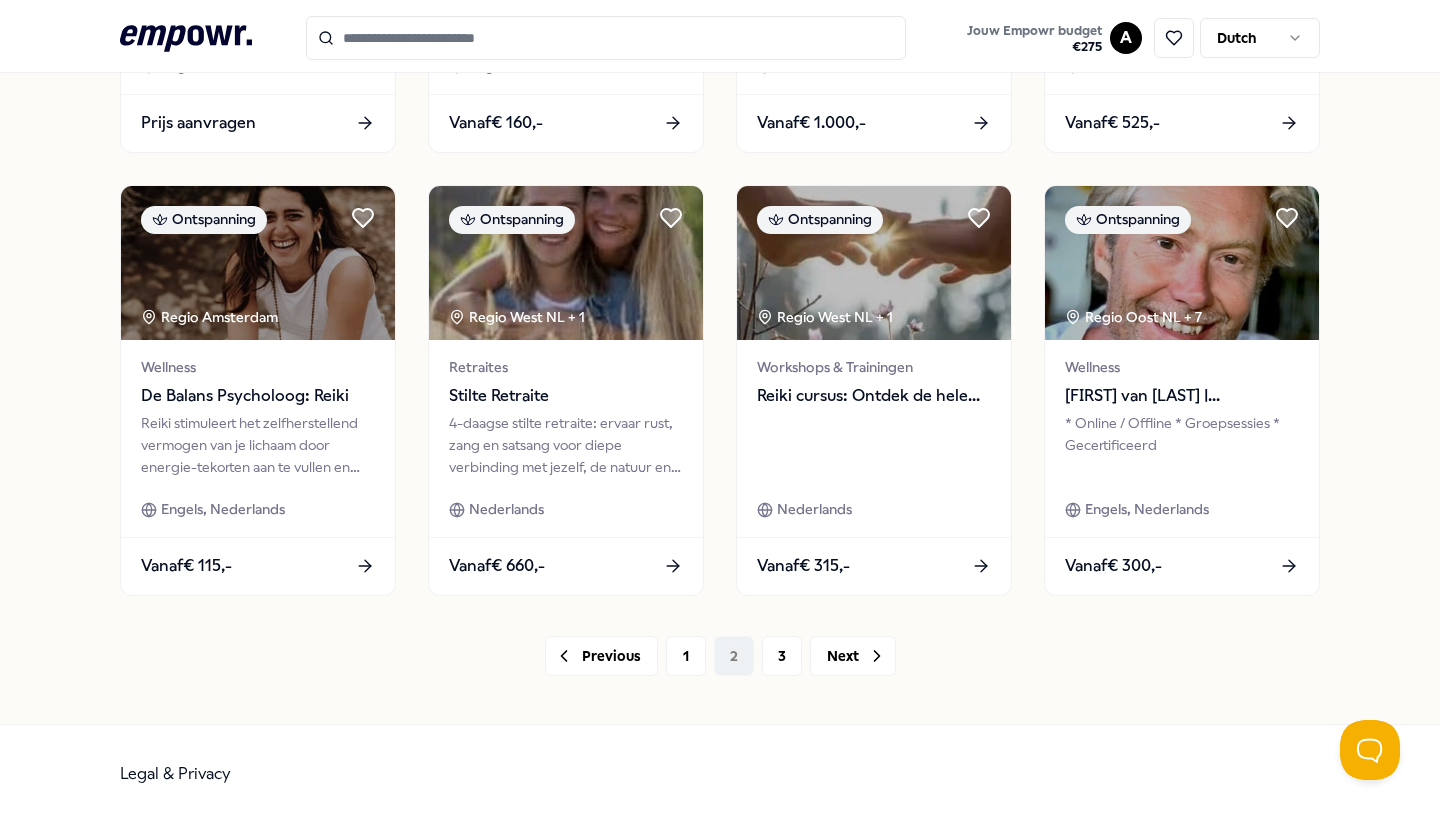 scroll, scrollTop: 940, scrollLeft: 0, axis: vertical 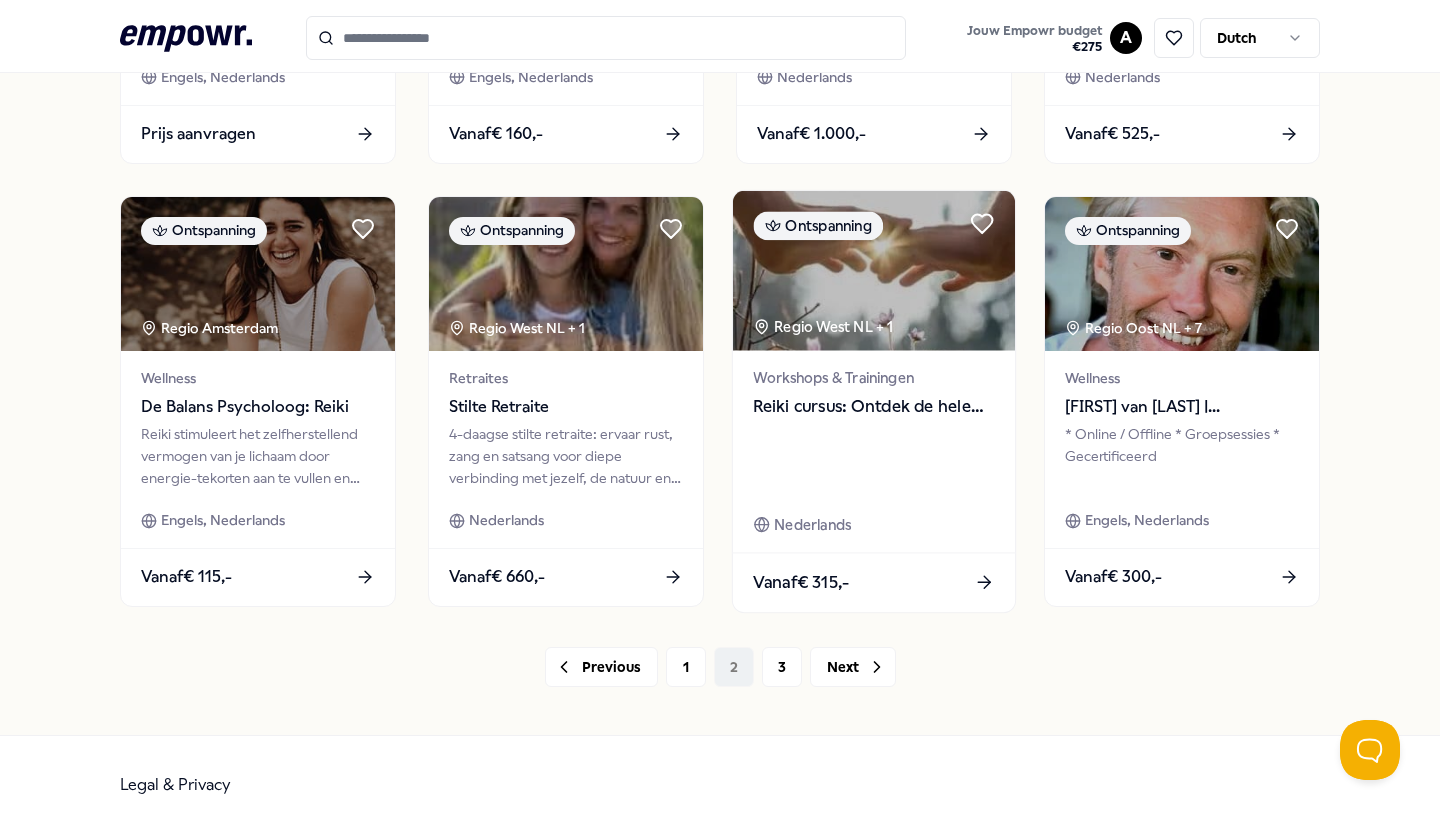 click on "Reiki cursus: Ontdek de hele kracht van Reiki" at bounding box center (873, 406) 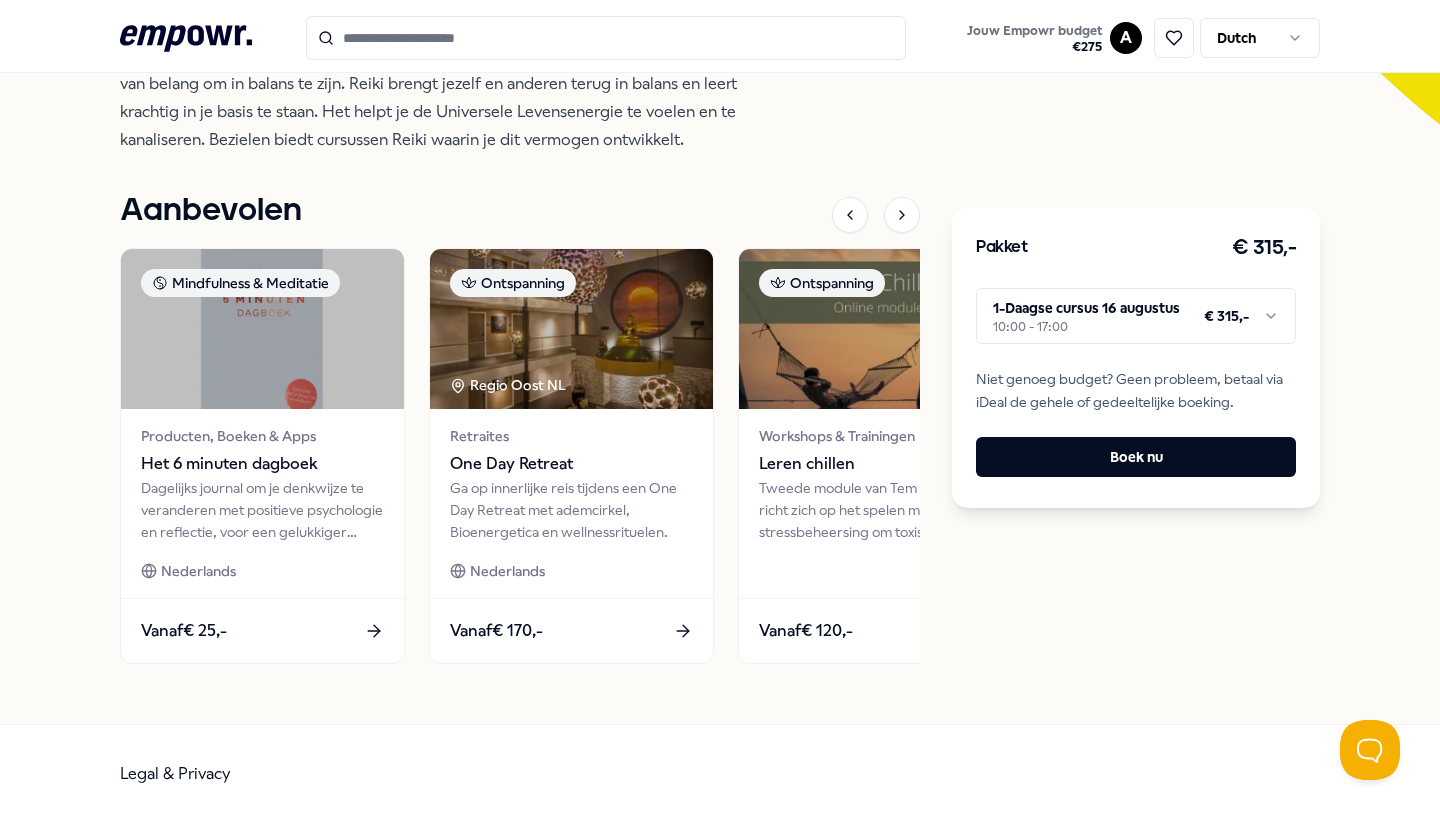 scroll, scrollTop: 634, scrollLeft: 0, axis: vertical 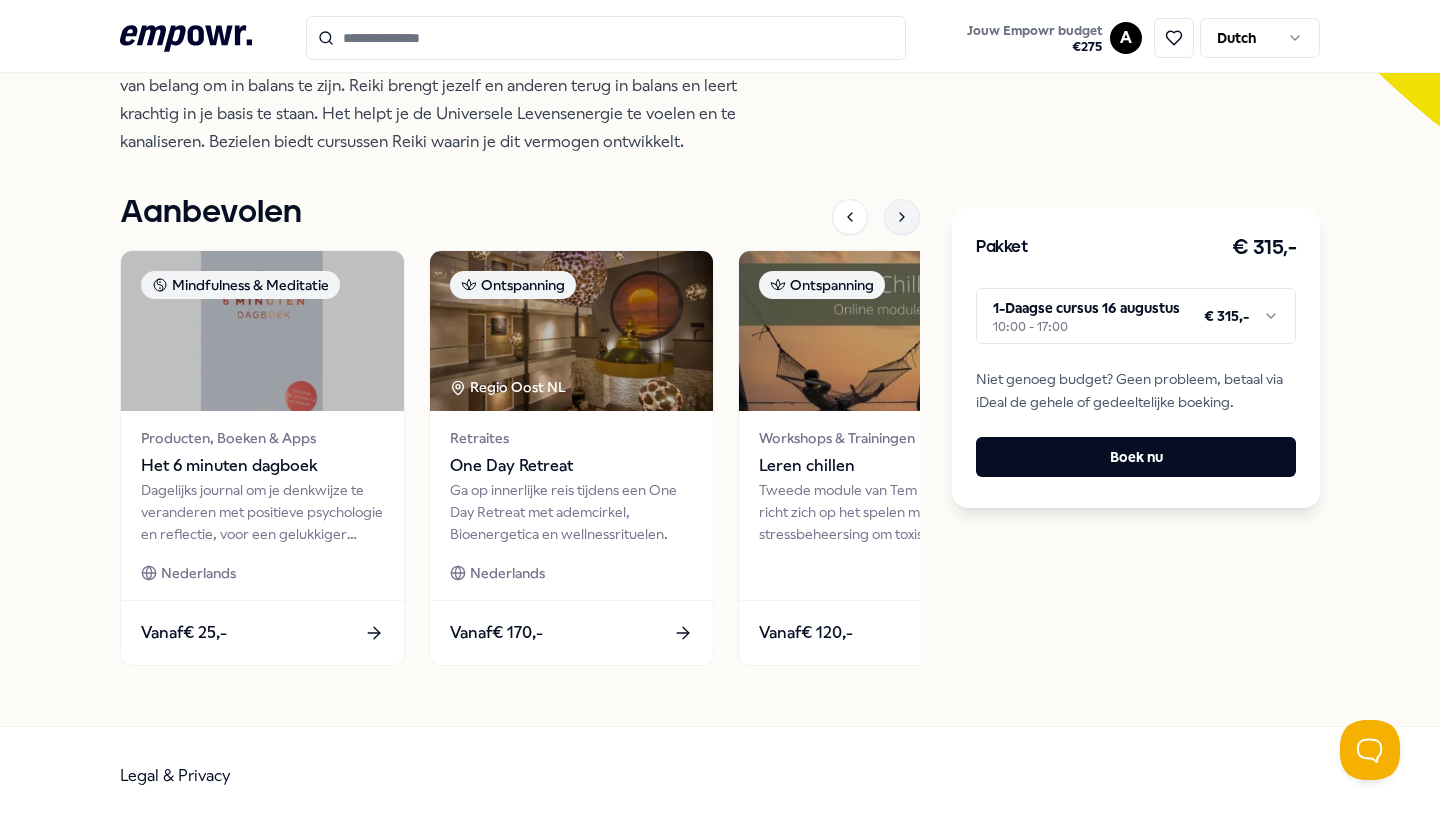click at bounding box center [902, 217] 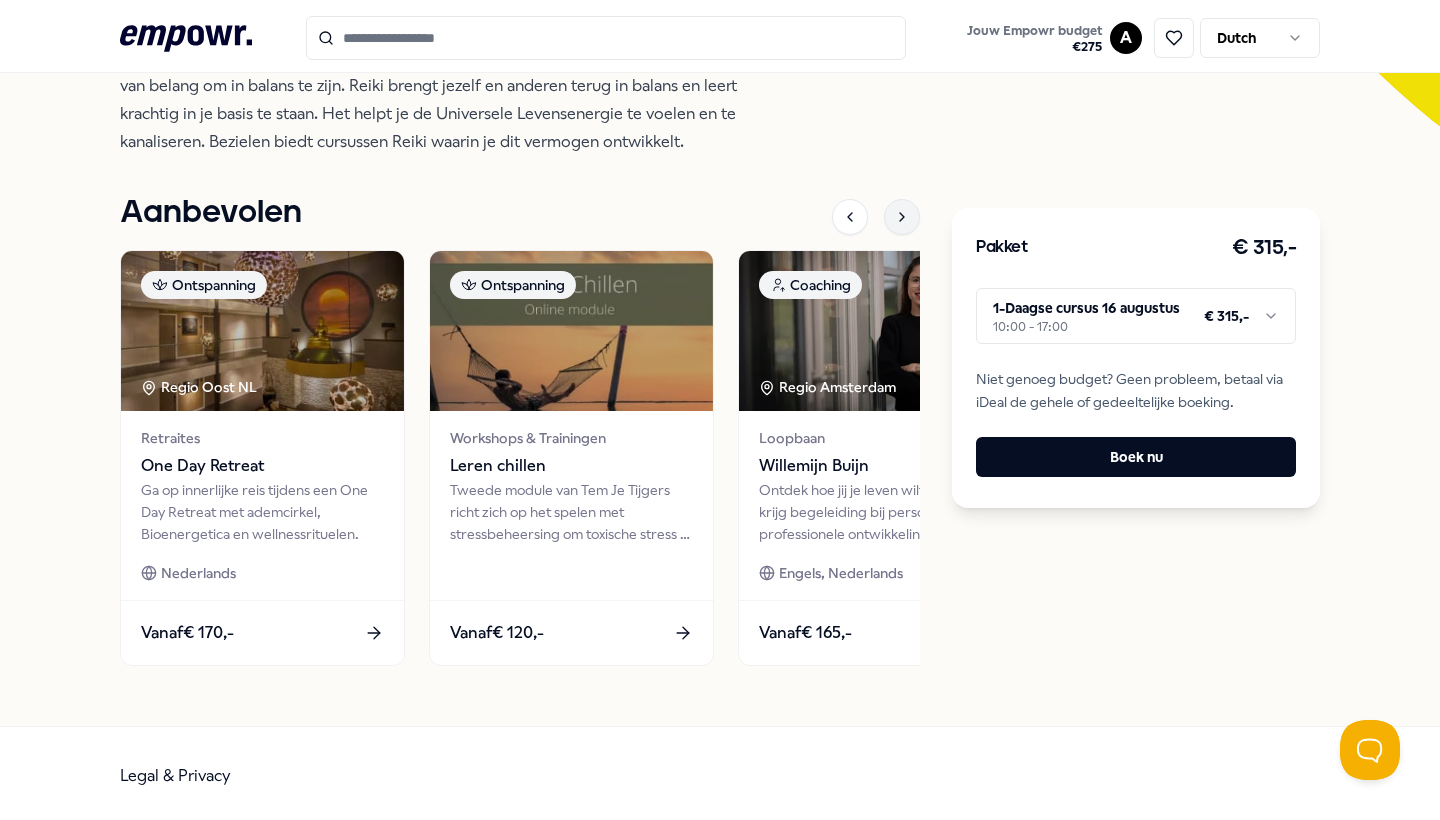 click 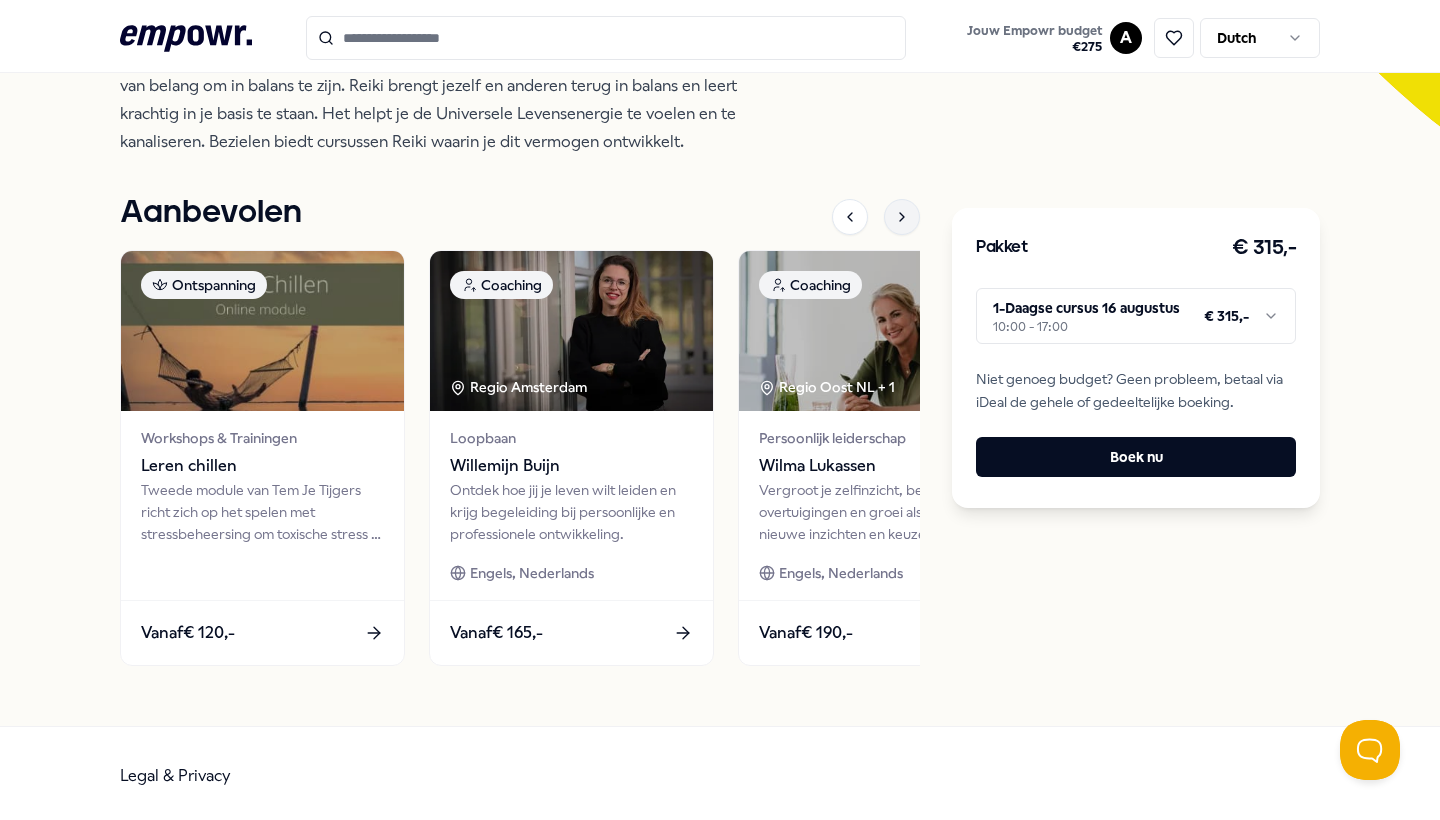 click 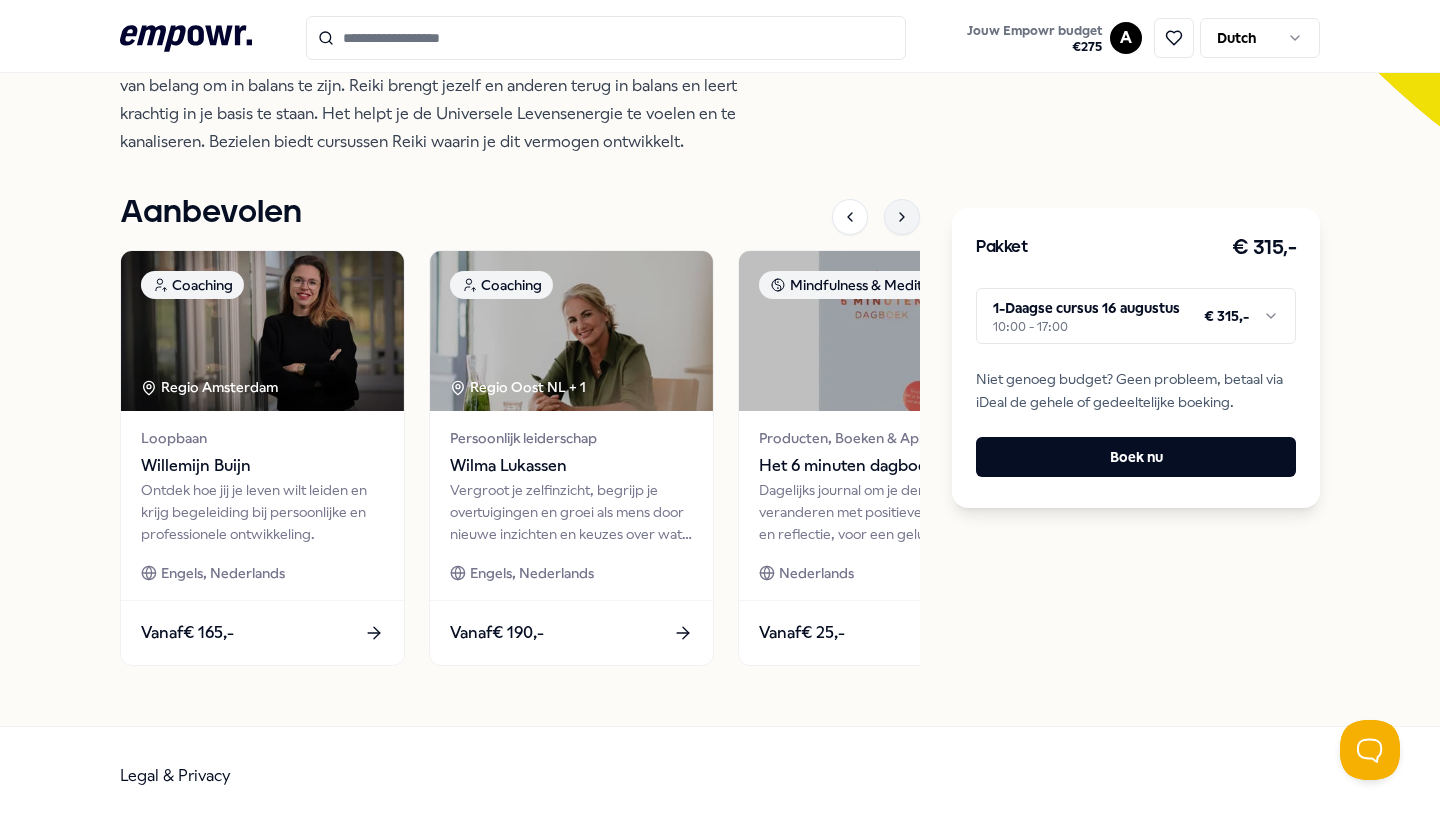 click 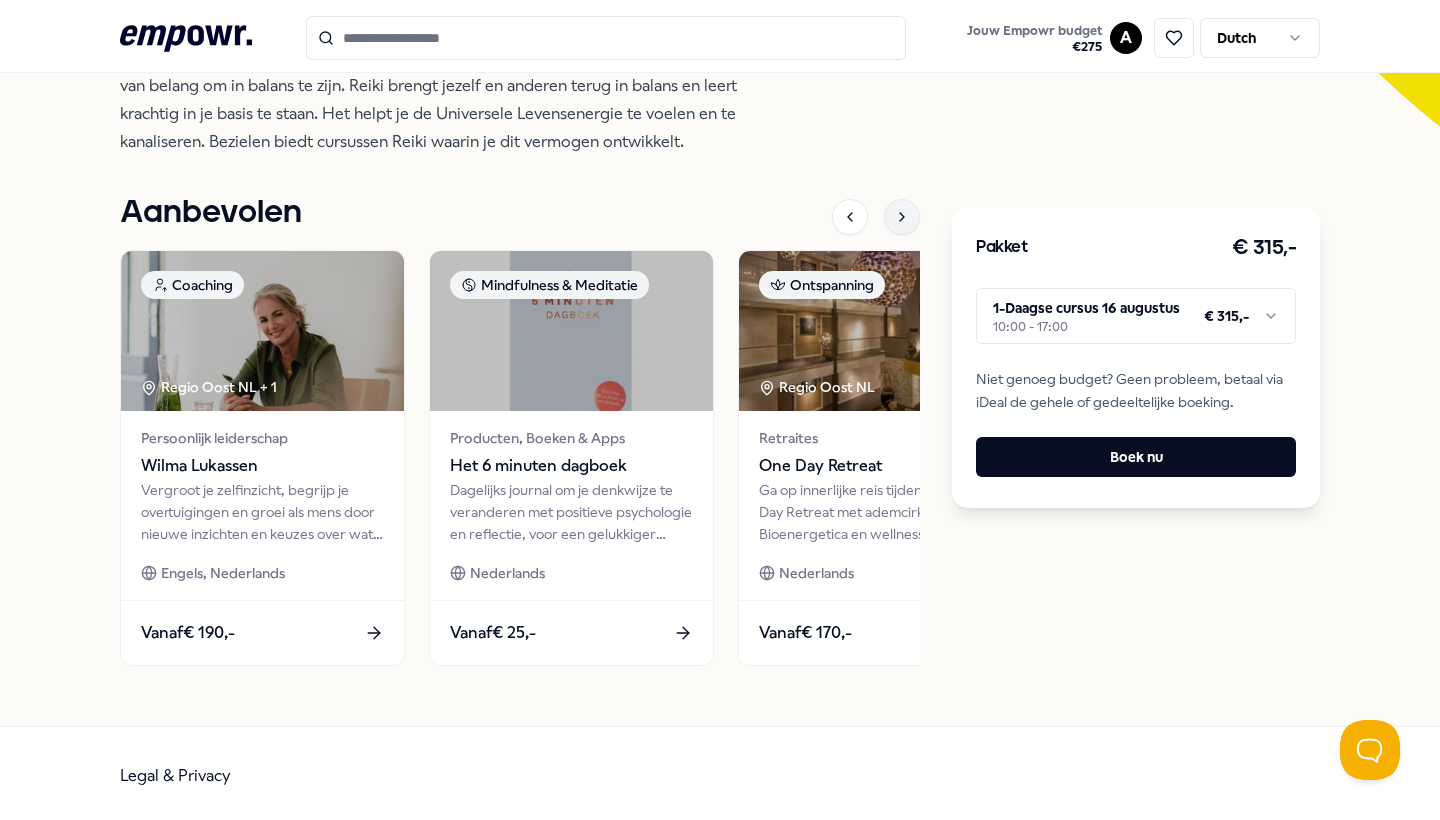 click 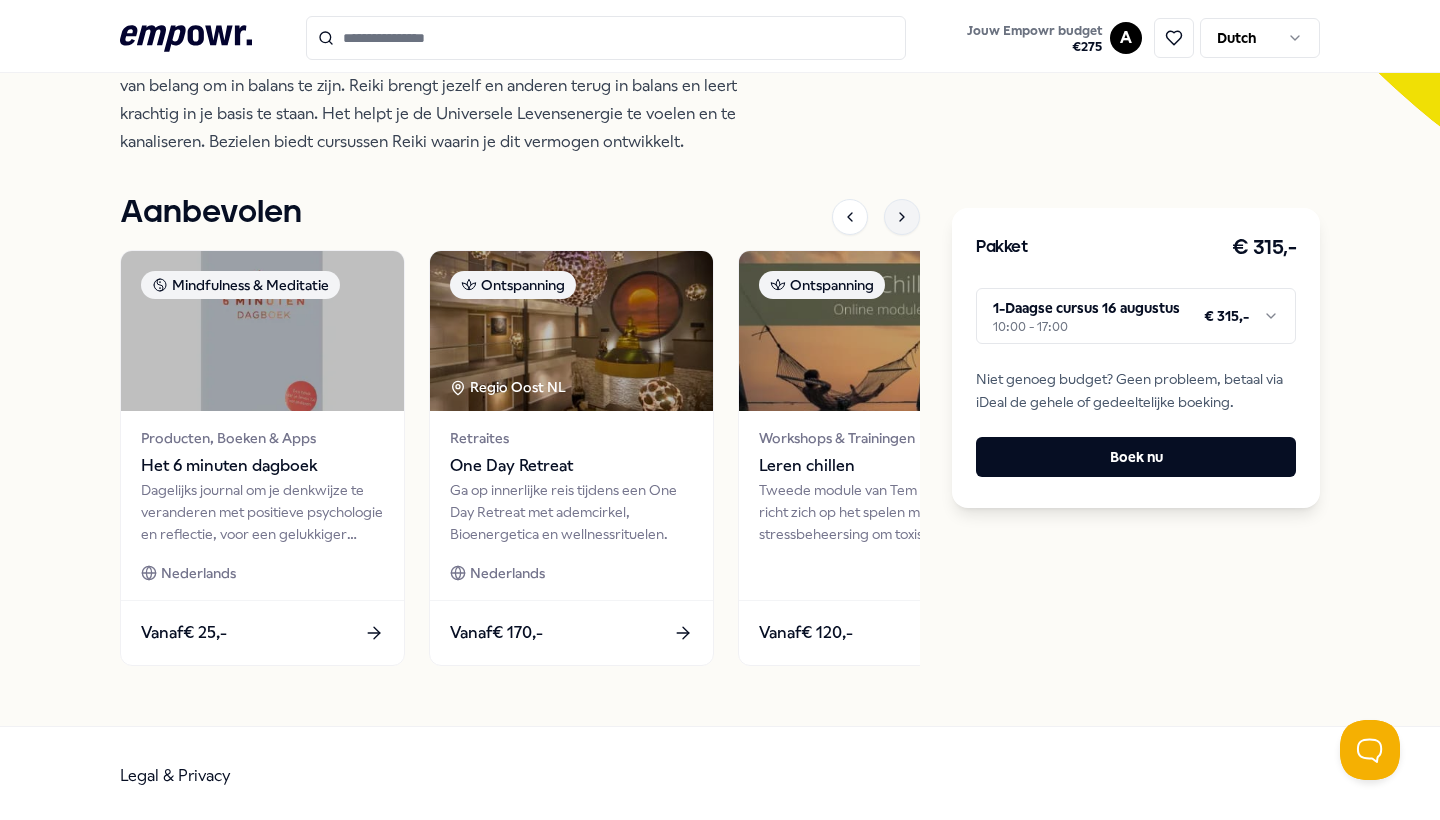 click 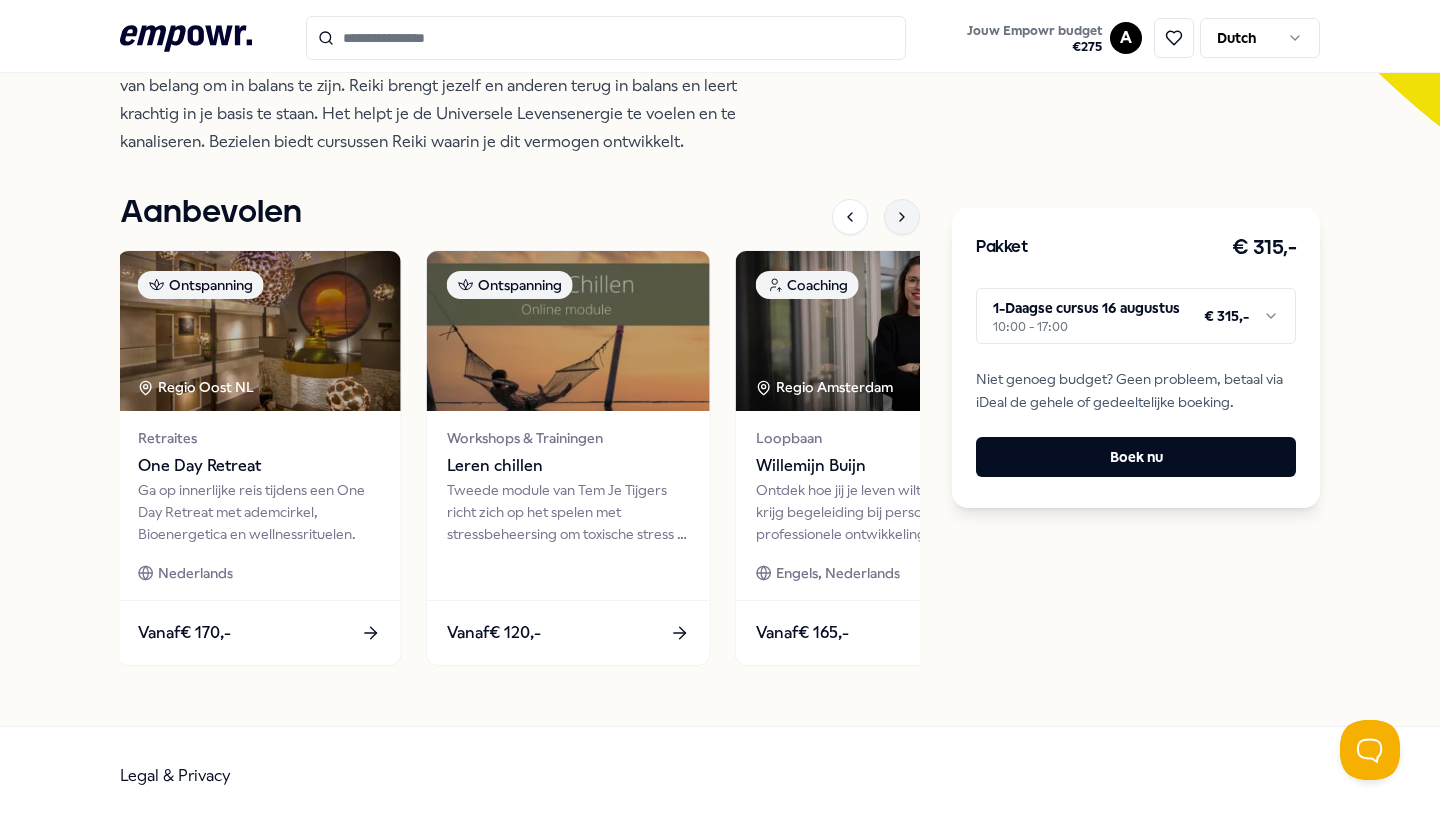 click 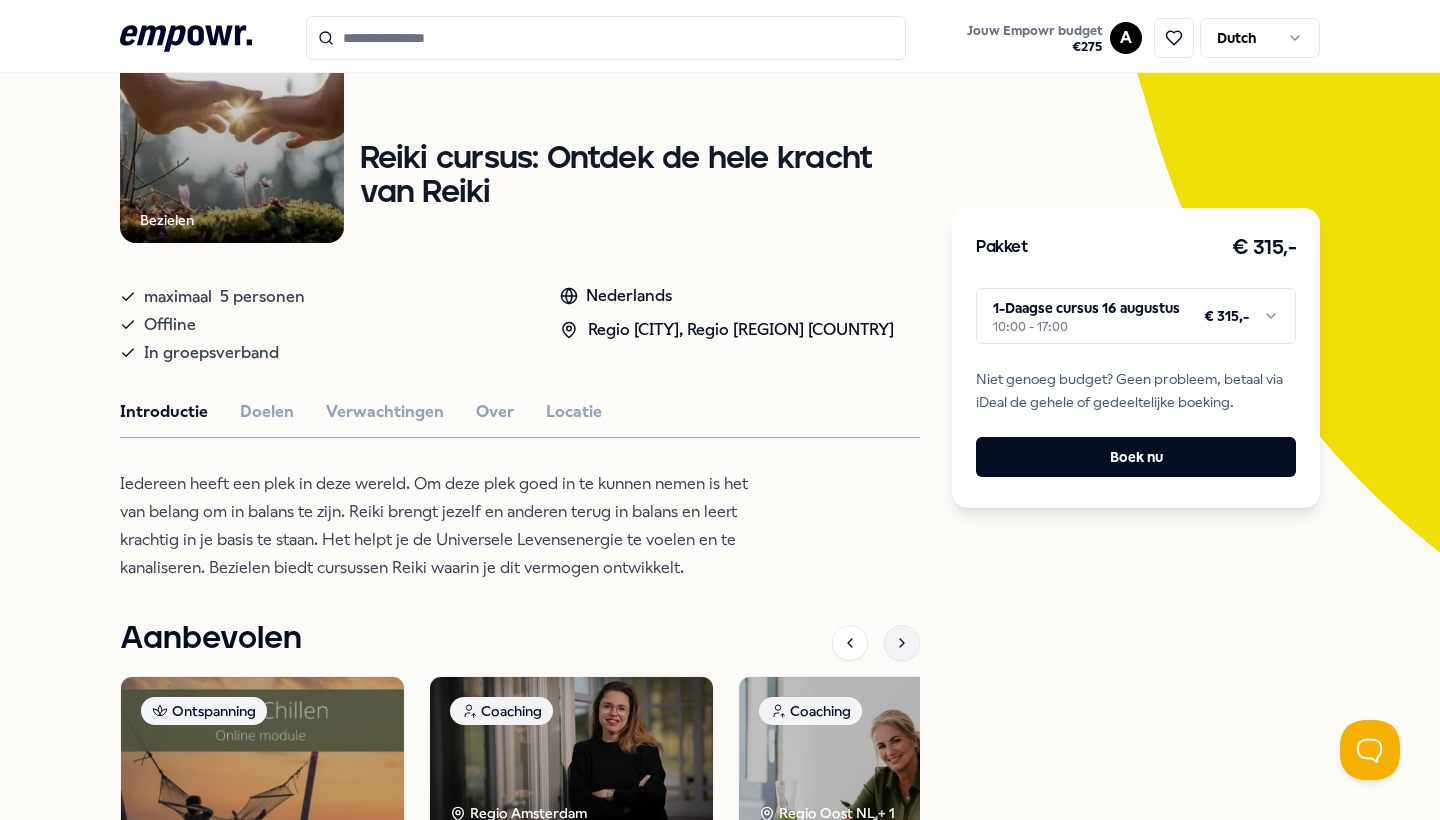 scroll, scrollTop: 0, scrollLeft: 0, axis: both 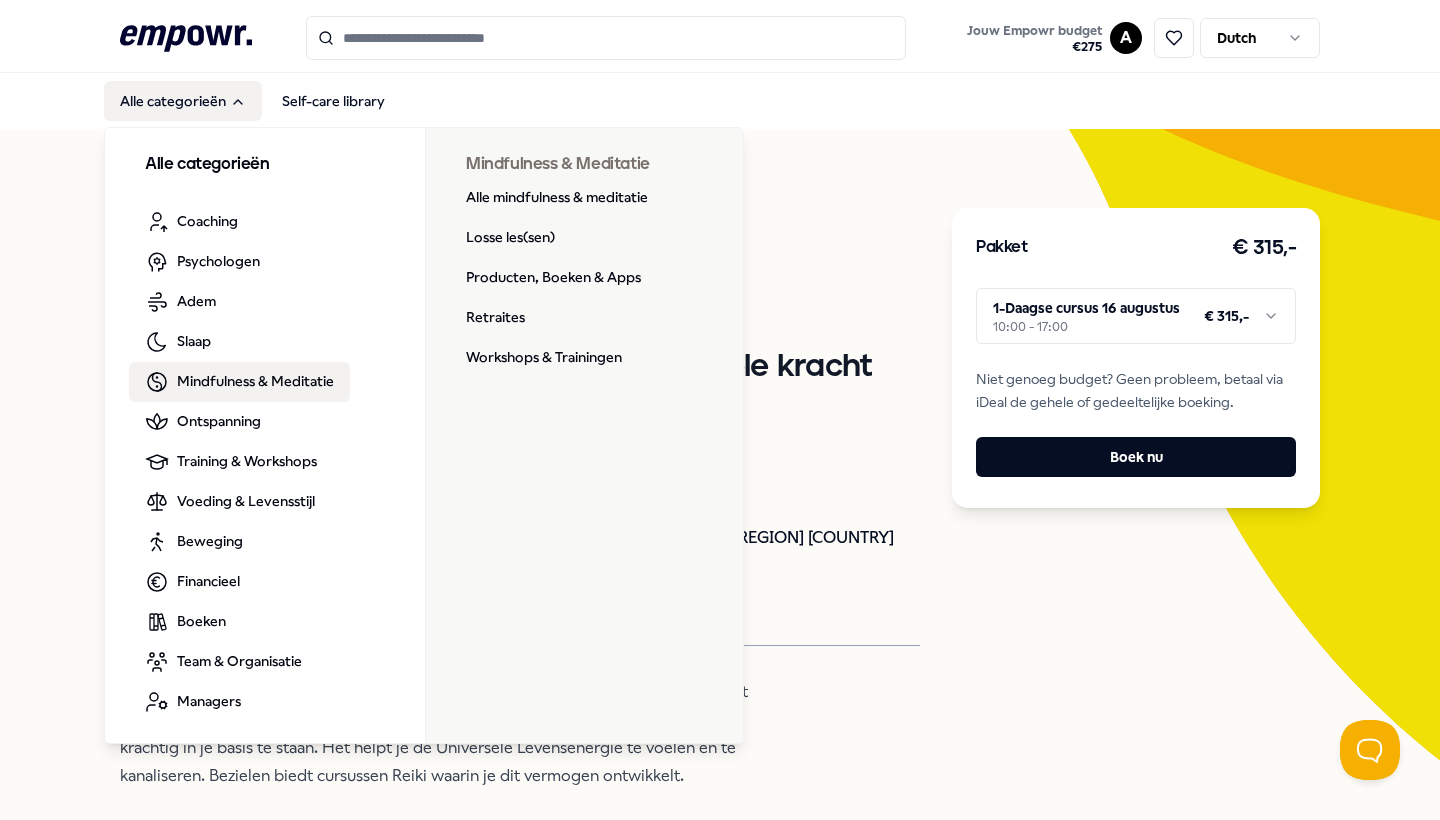 click on "Mindfulness & Meditatie" at bounding box center [255, 381] 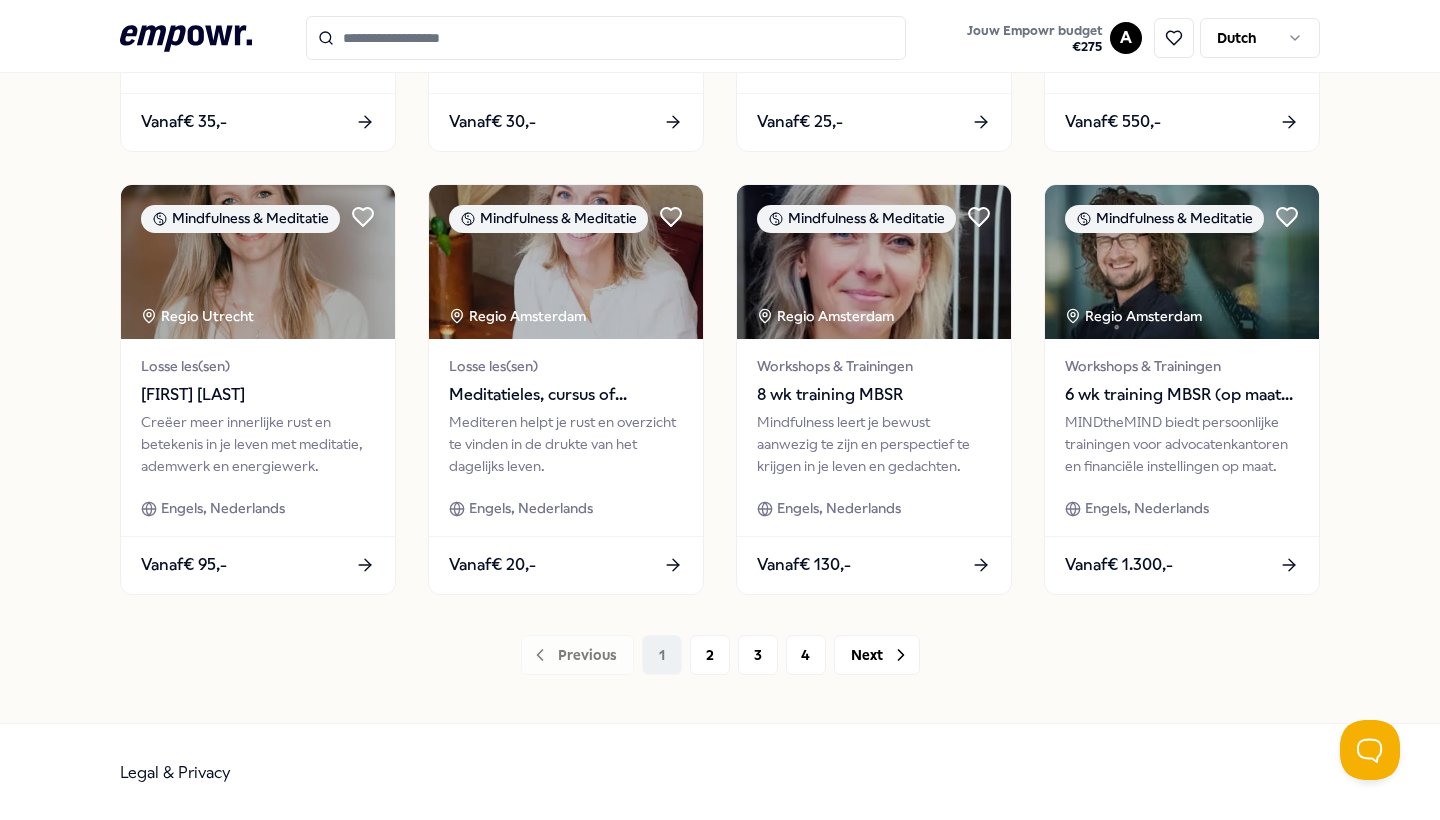 scroll, scrollTop: 951, scrollLeft: 0, axis: vertical 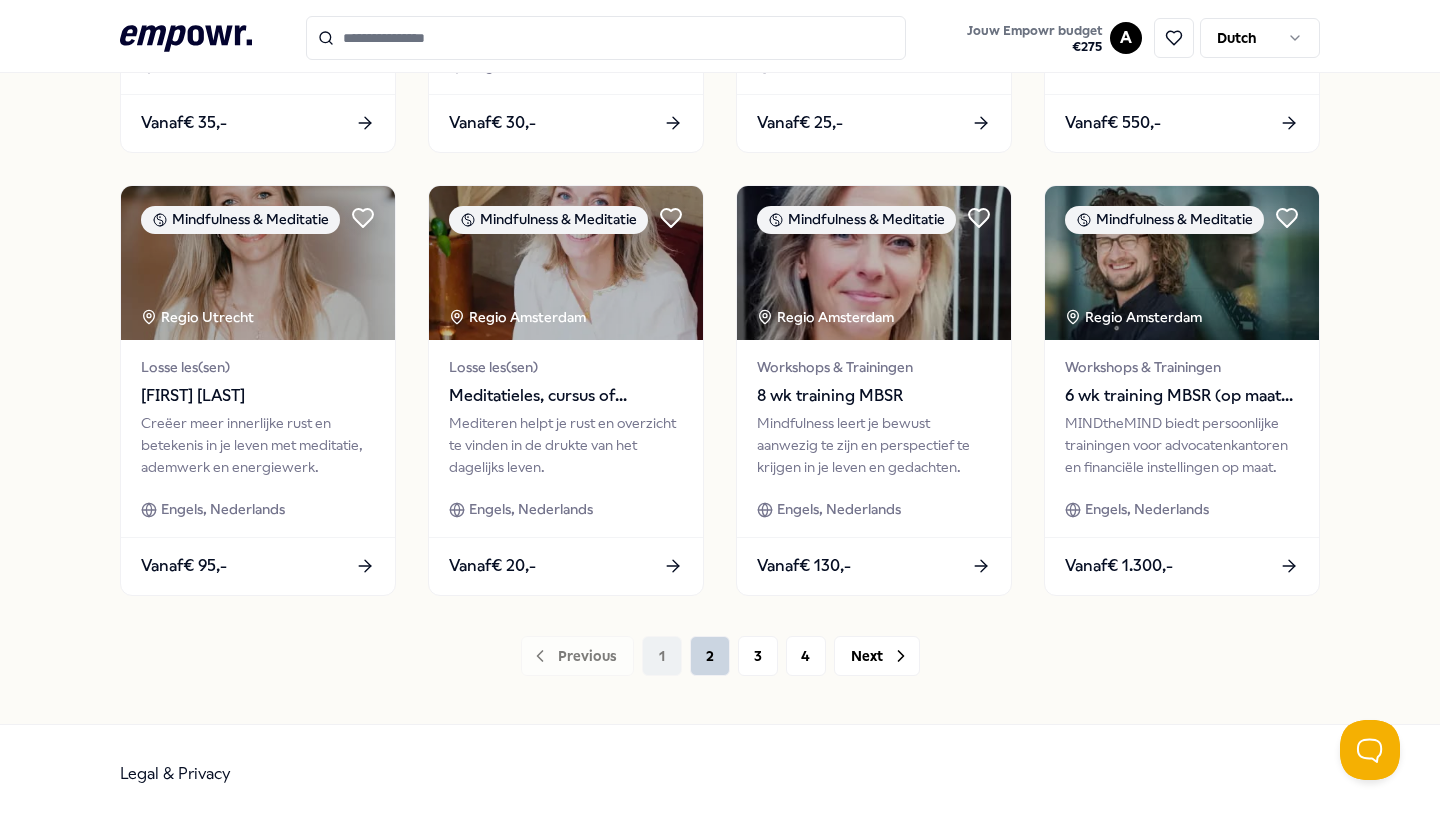 click on "2" at bounding box center (710, 656) 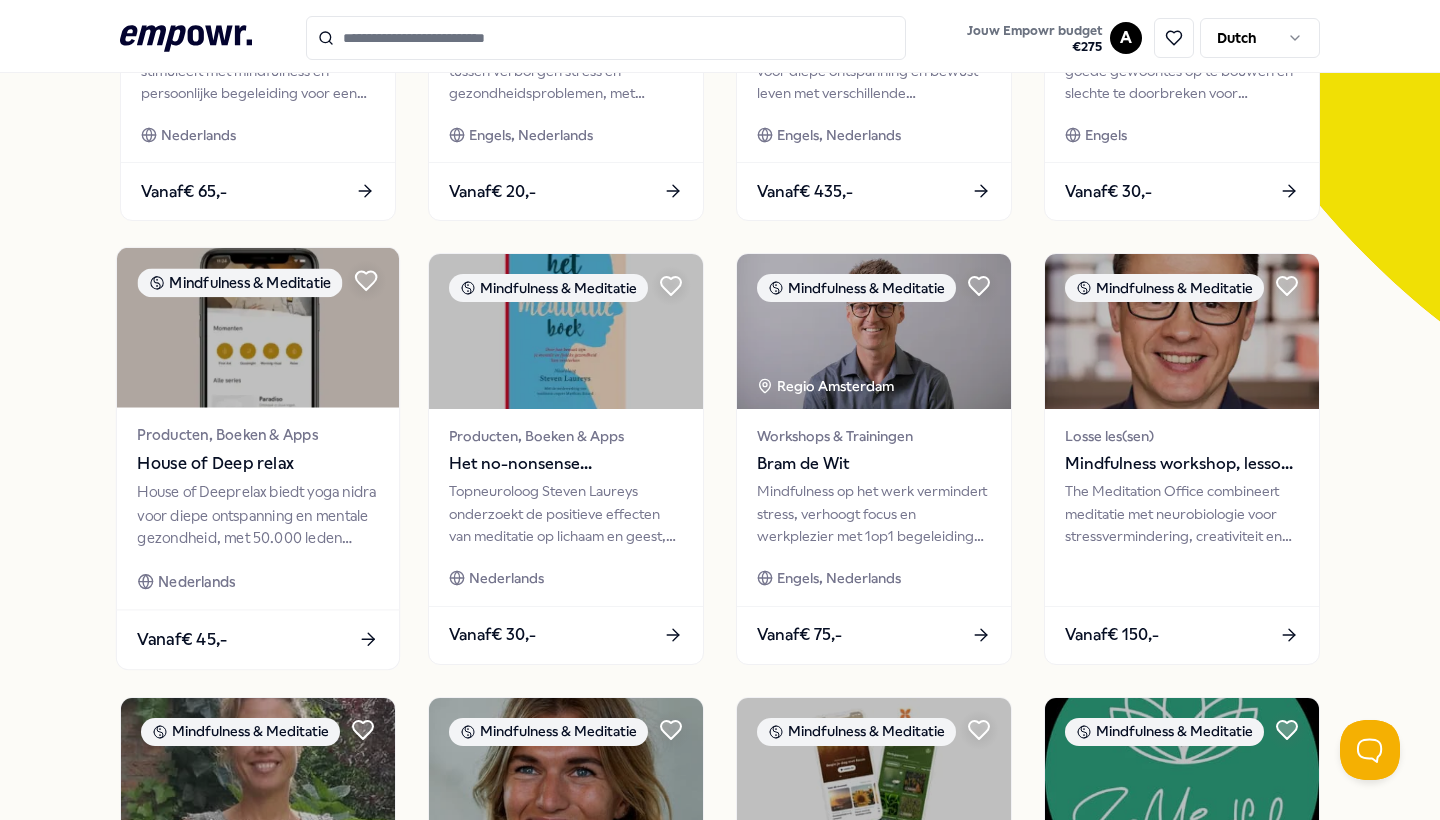 scroll, scrollTop: 443, scrollLeft: 0, axis: vertical 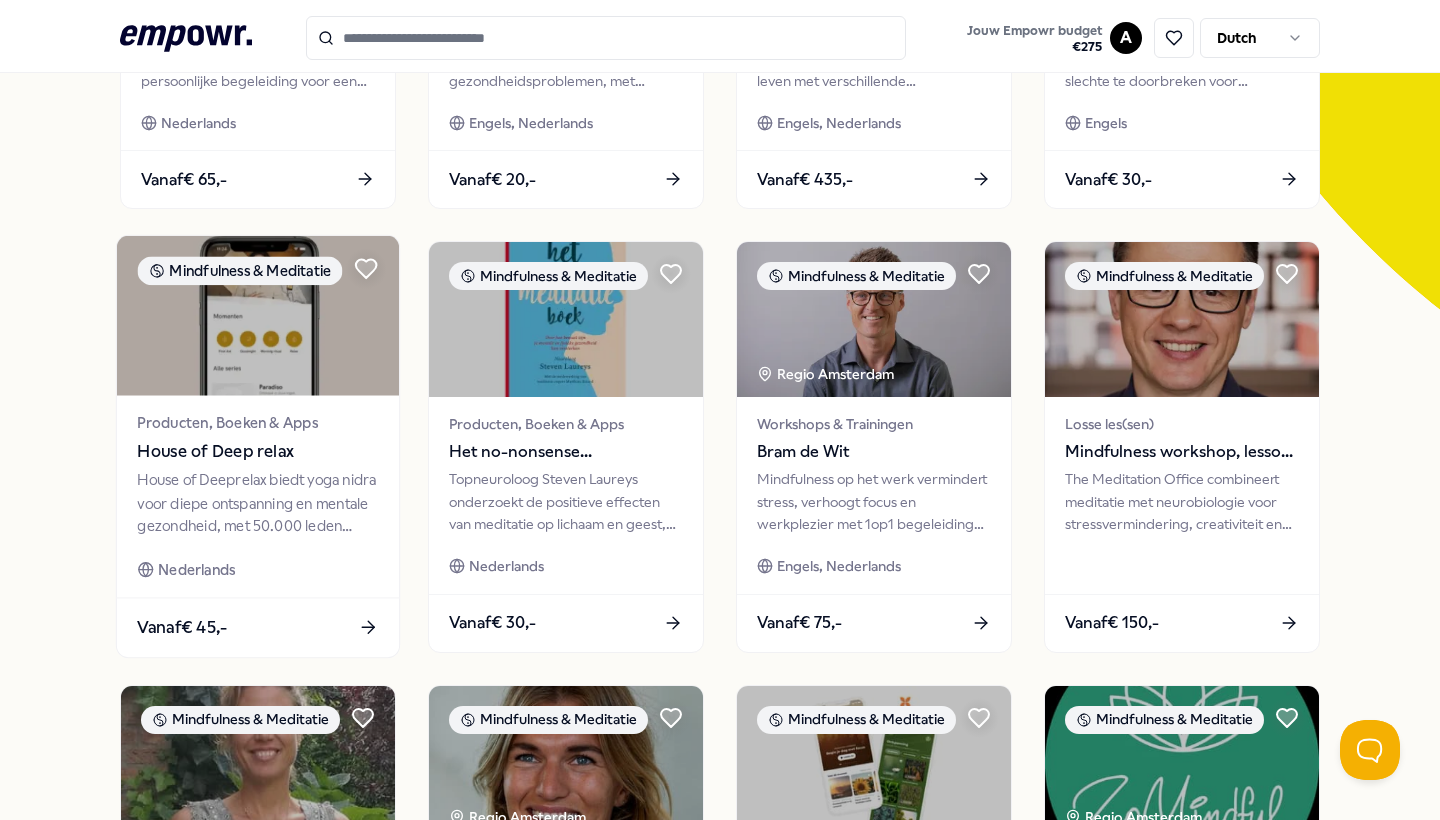 click on "House of Deep relax" at bounding box center [257, 452] 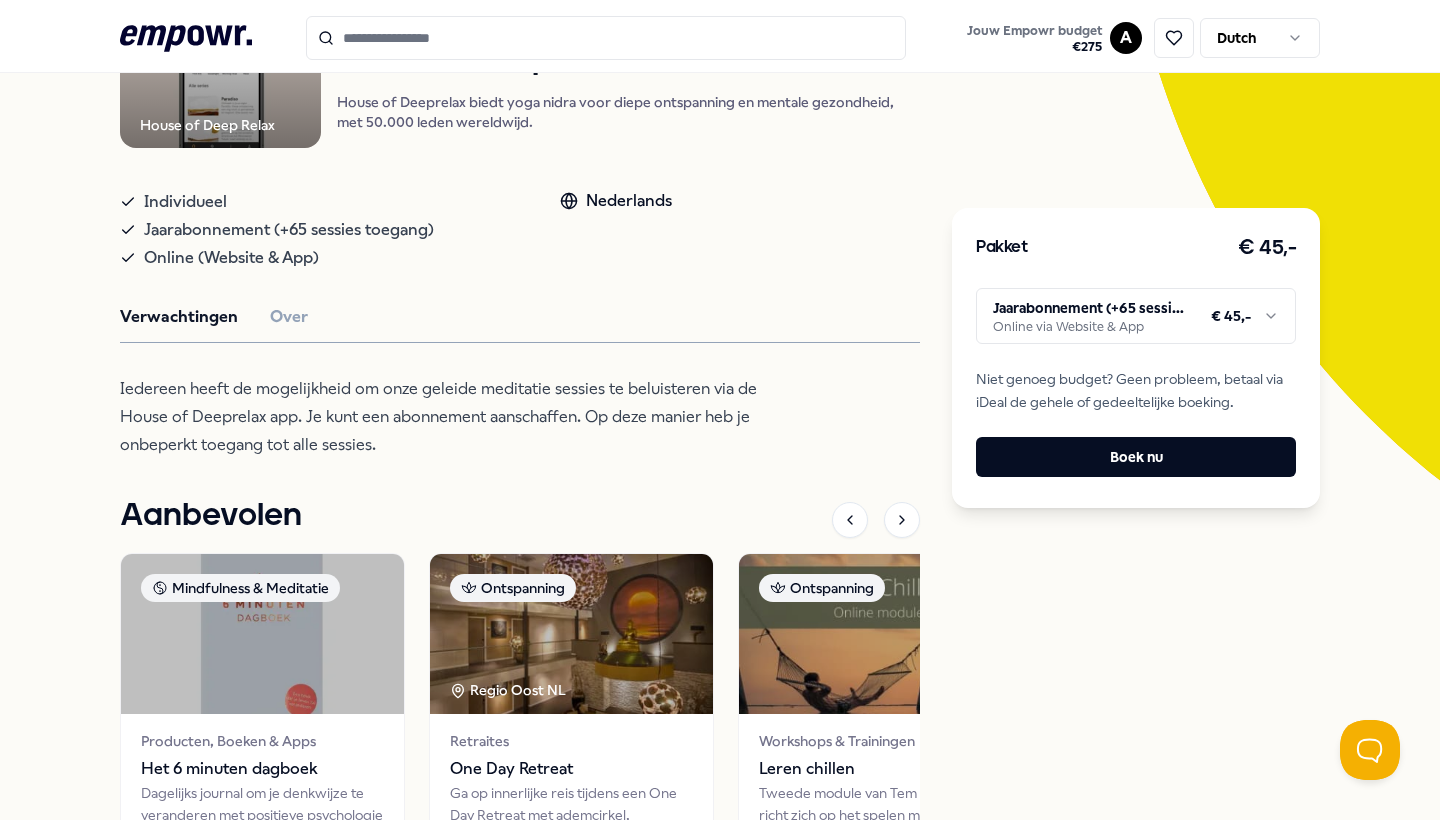 scroll, scrollTop: 0, scrollLeft: 0, axis: both 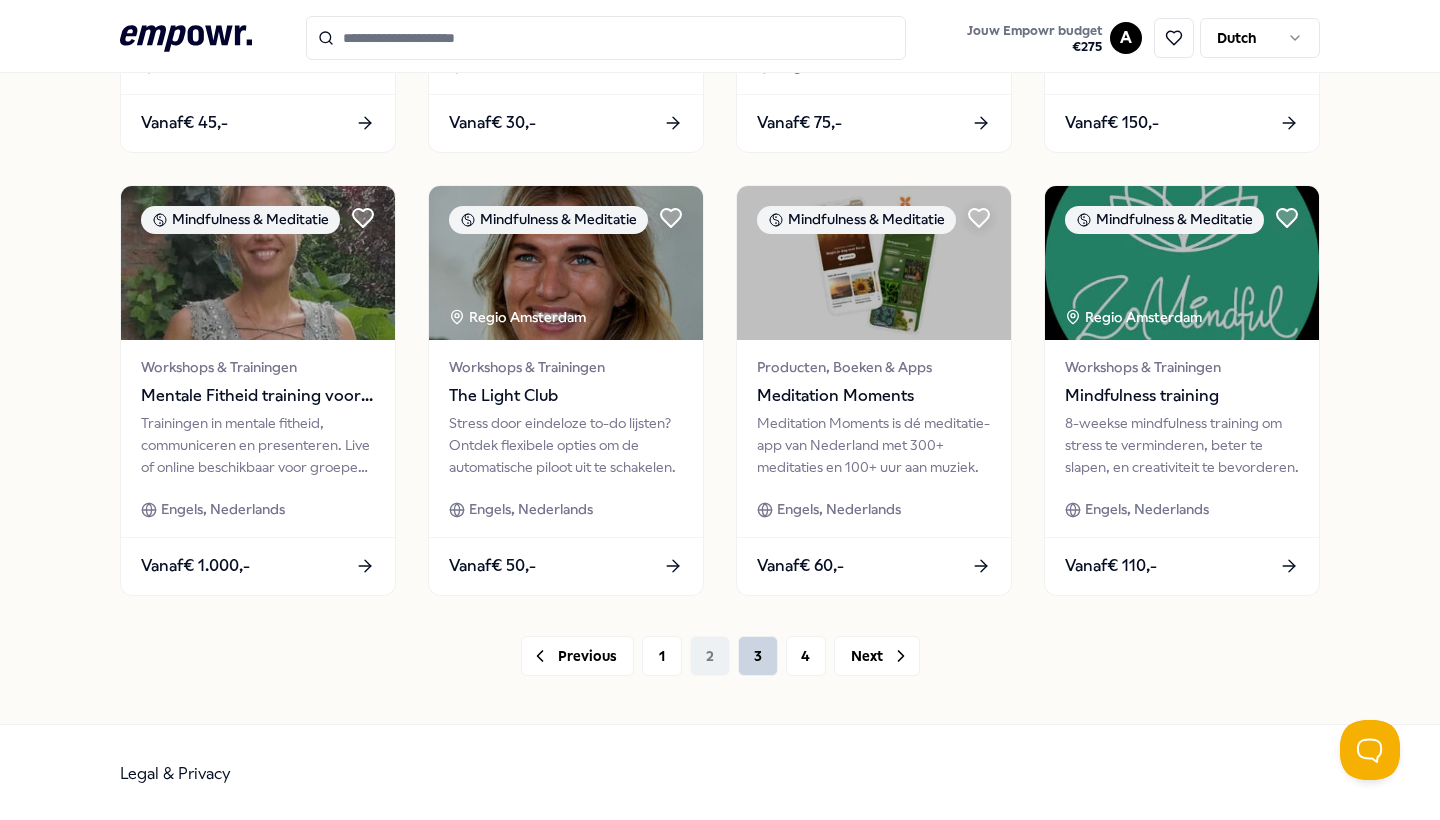 click on "3" at bounding box center [758, 656] 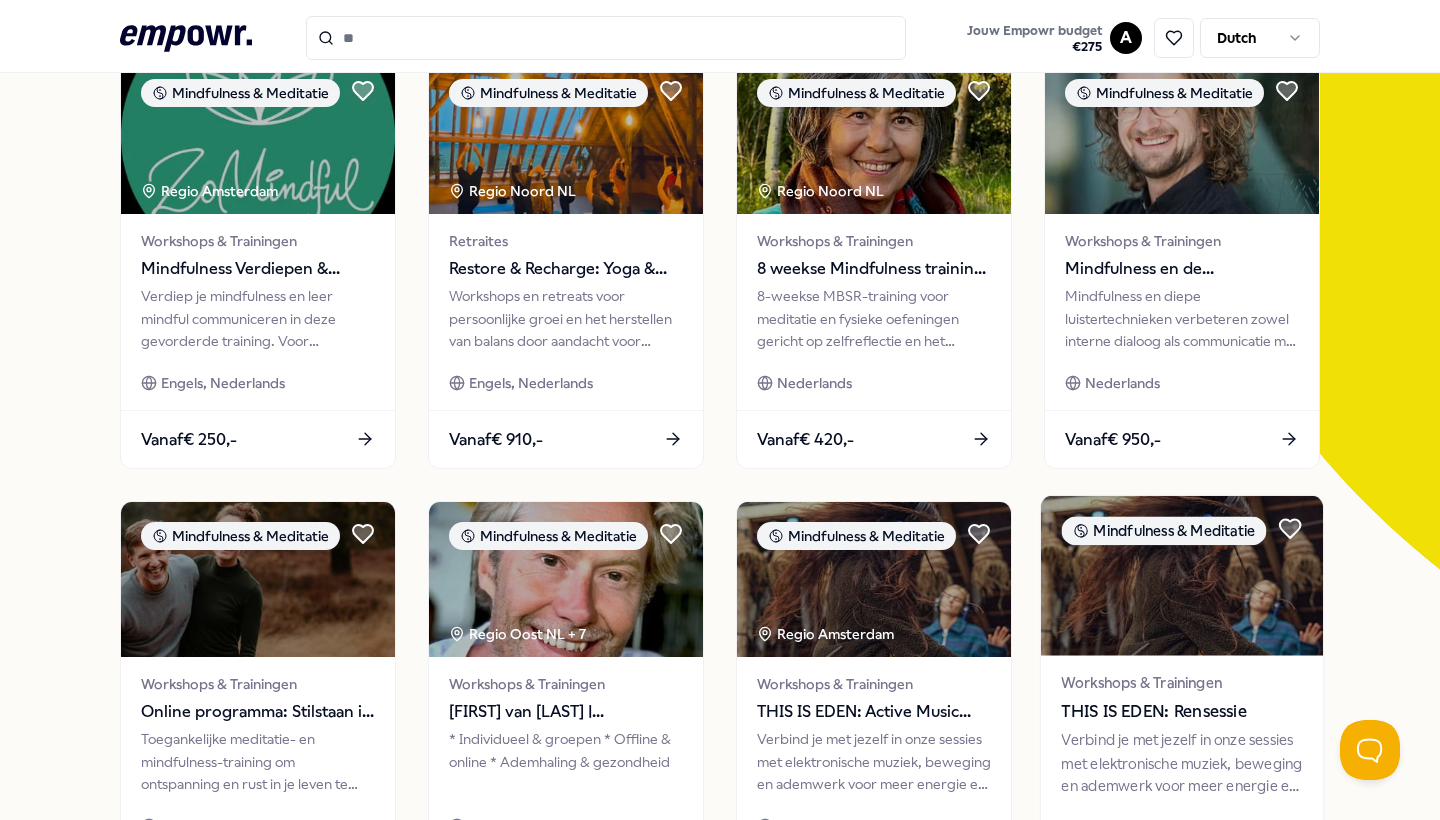 scroll, scrollTop: 185, scrollLeft: 0, axis: vertical 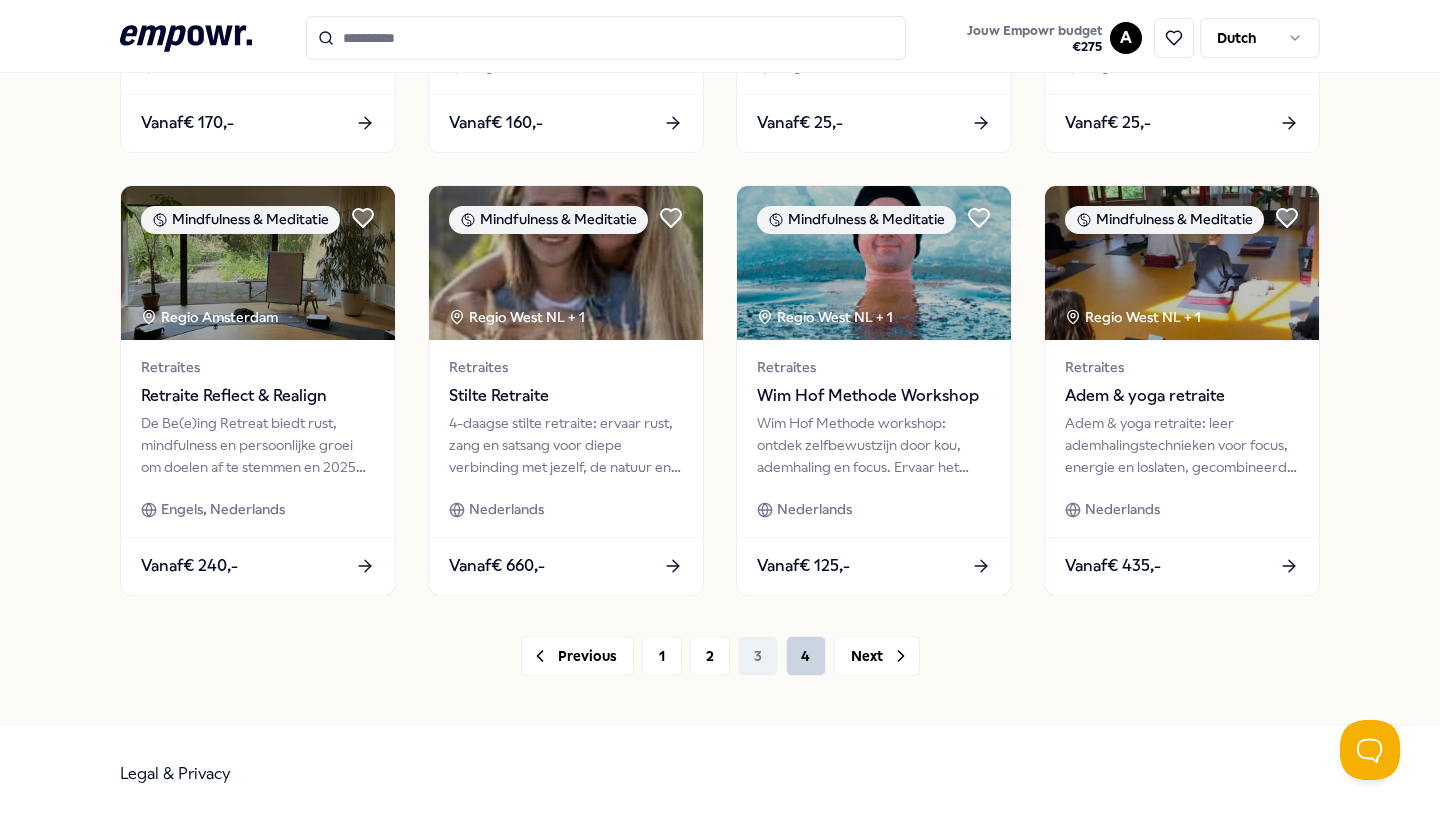 click on "4" at bounding box center [806, 656] 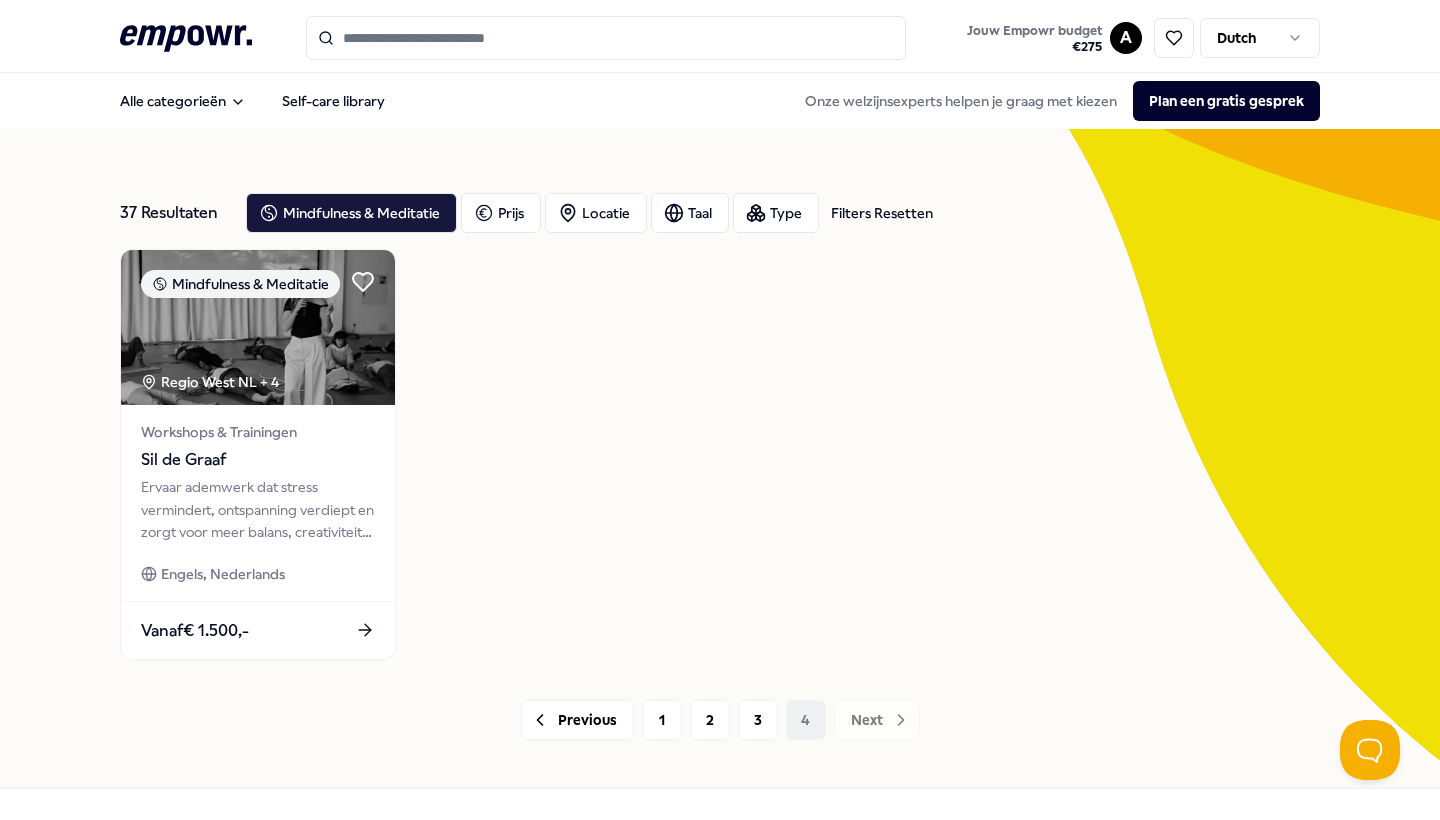 scroll, scrollTop: 0, scrollLeft: 0, axis: both 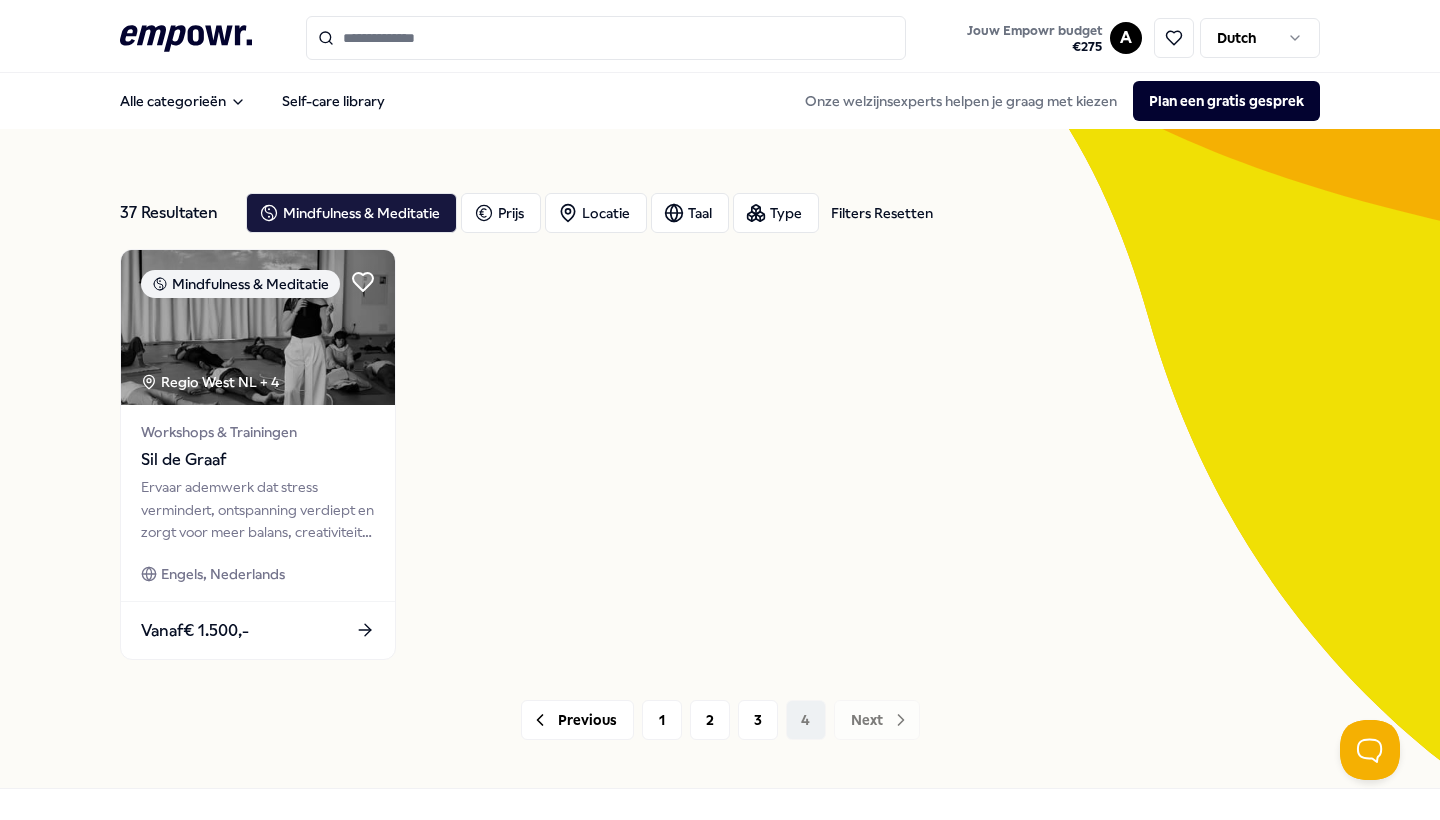 click on ".empowr-logo_svg__cls-1{fill:#03032f}" 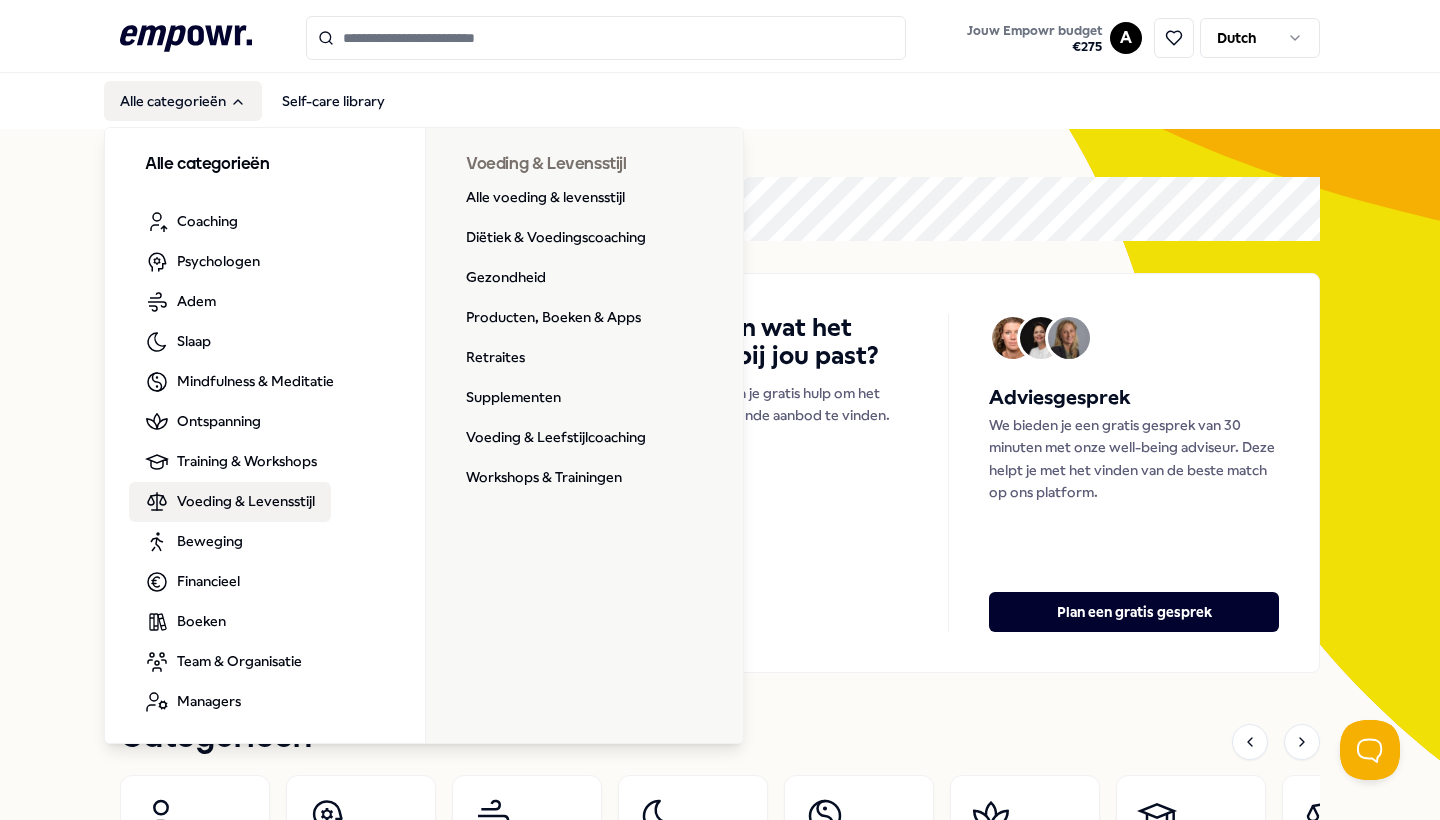 click on "Voeding & Levensstijl" at bounding box center [246, 501] 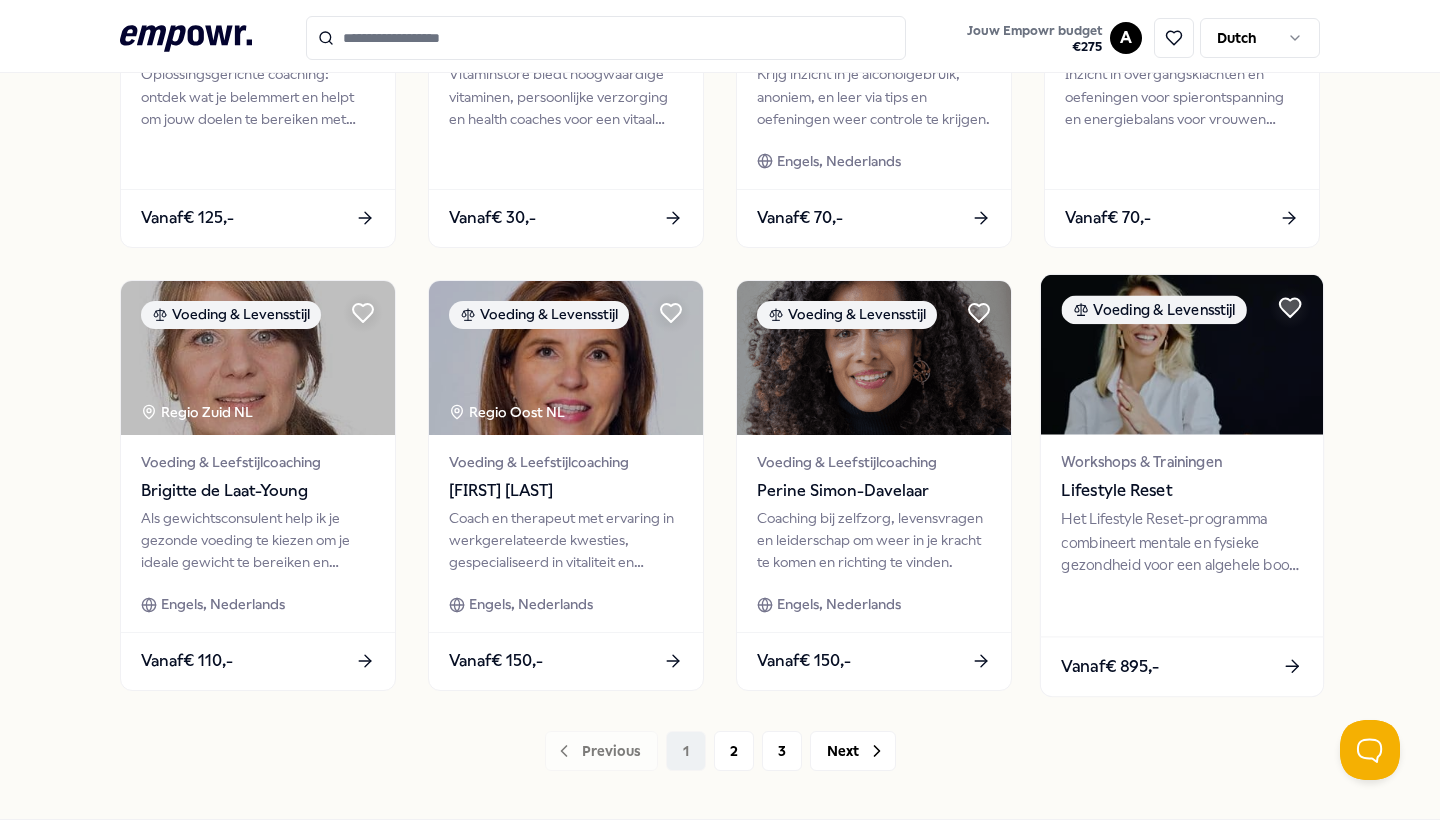 scroll, scrollTop: 907, scrollLeft: 0, axis: vertical 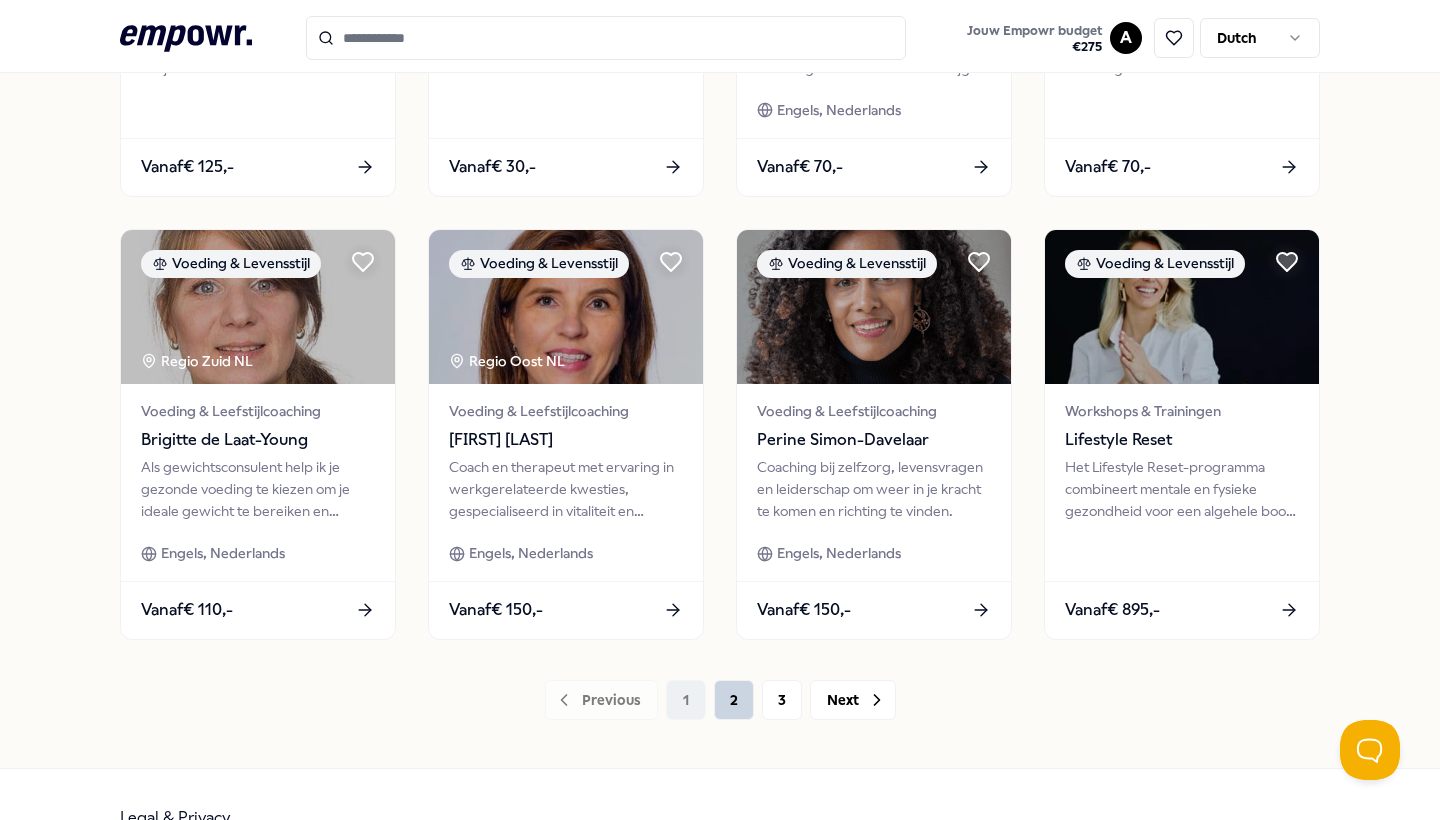 click on "2" at bounding box center (734, 700) 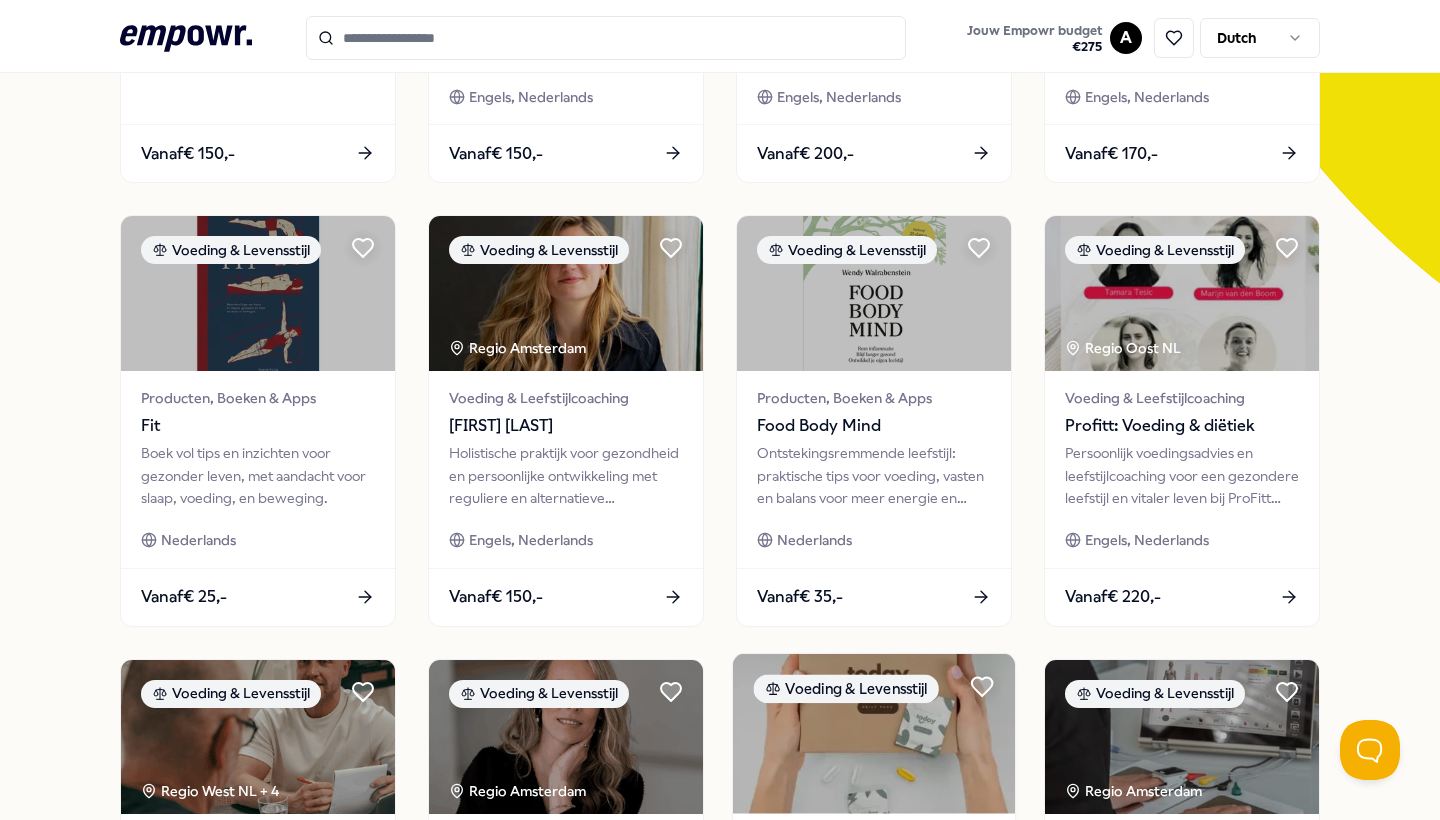scroll, scrollTop: 440, scrollLeft: 0, axis: vertical 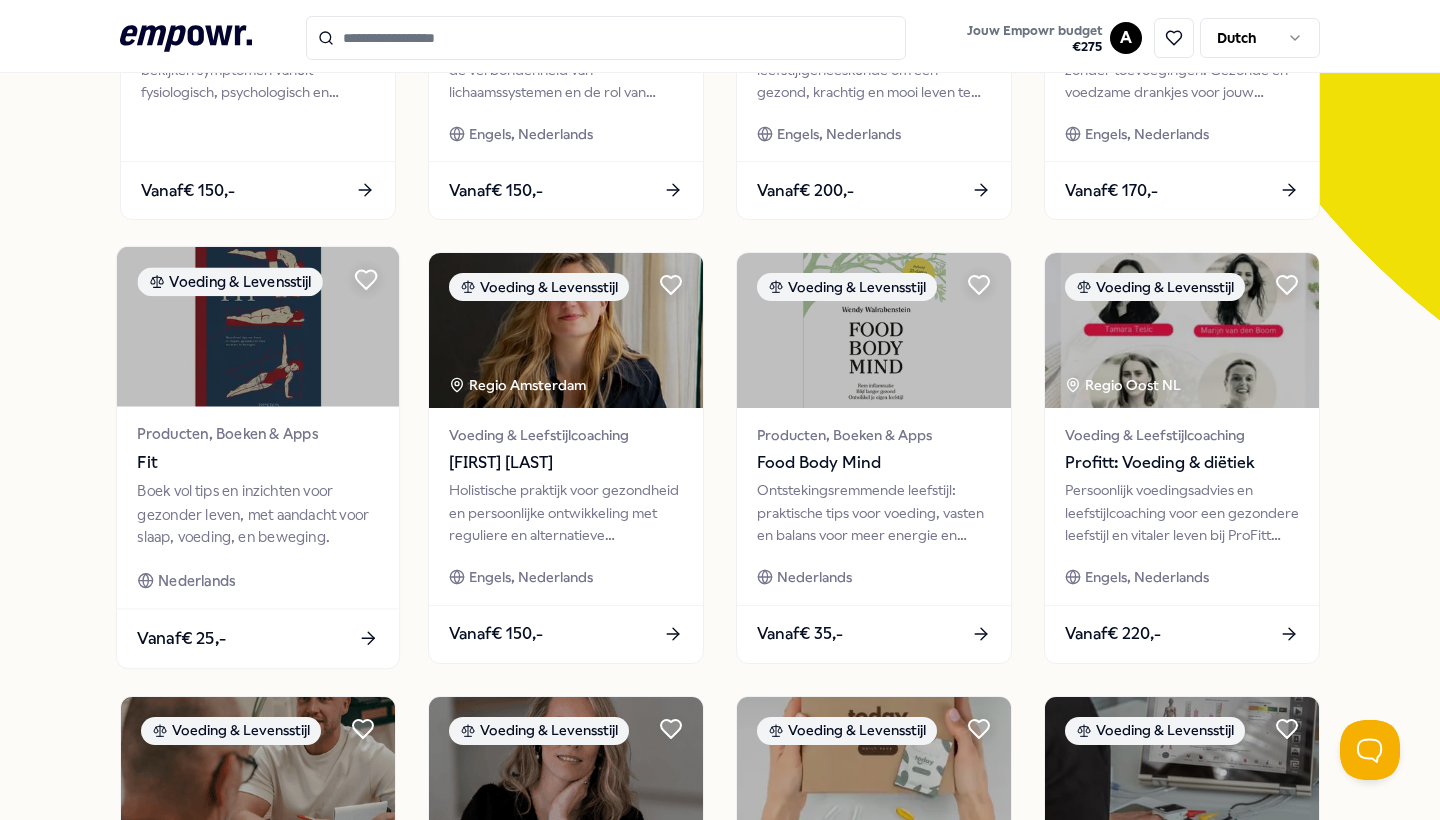 click on "Producten, Boeken & Apps" at bounding box center [257, 434] 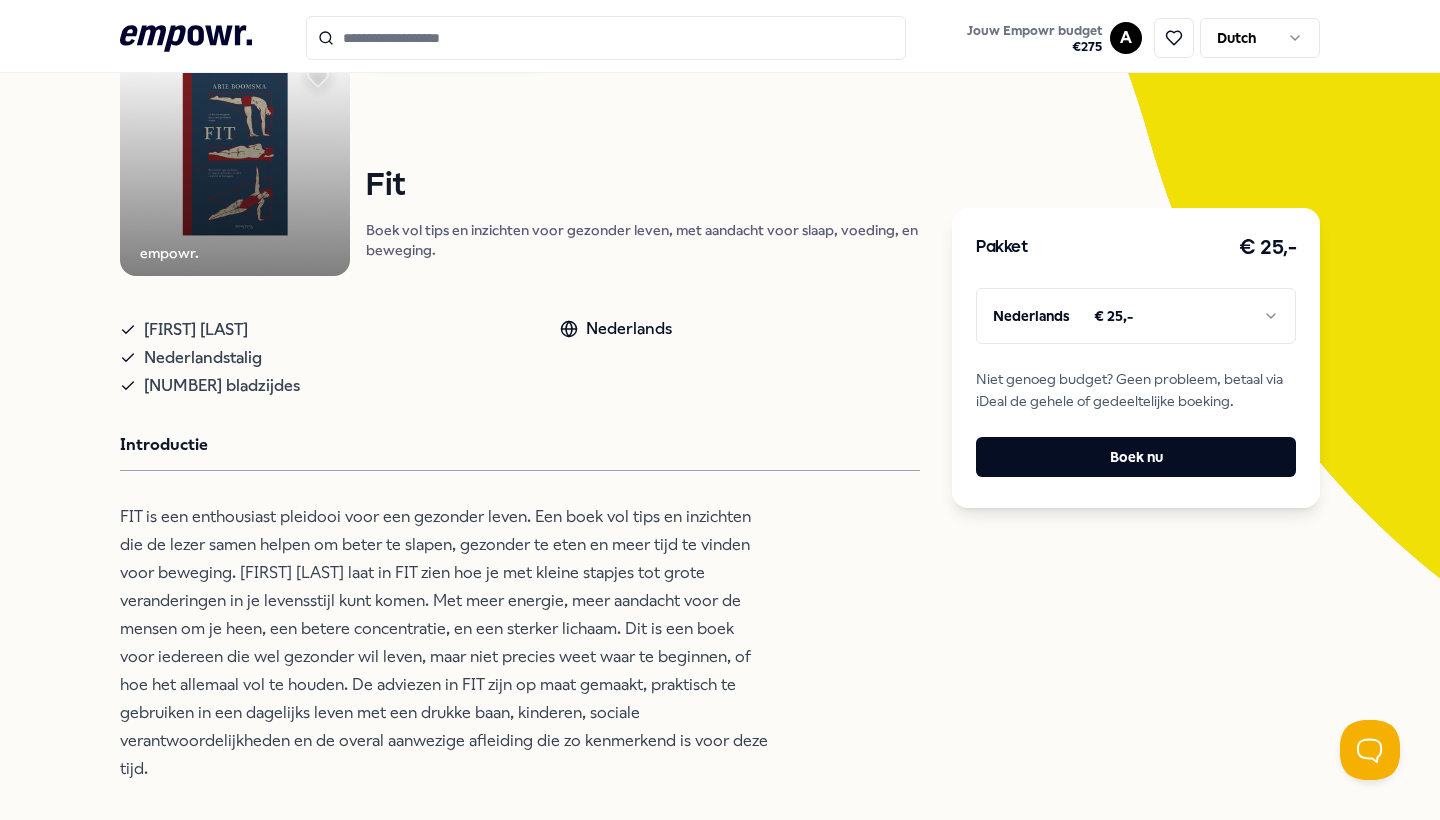scroll, scrollTop: 179, scrollLeft: 0, axis: vertical 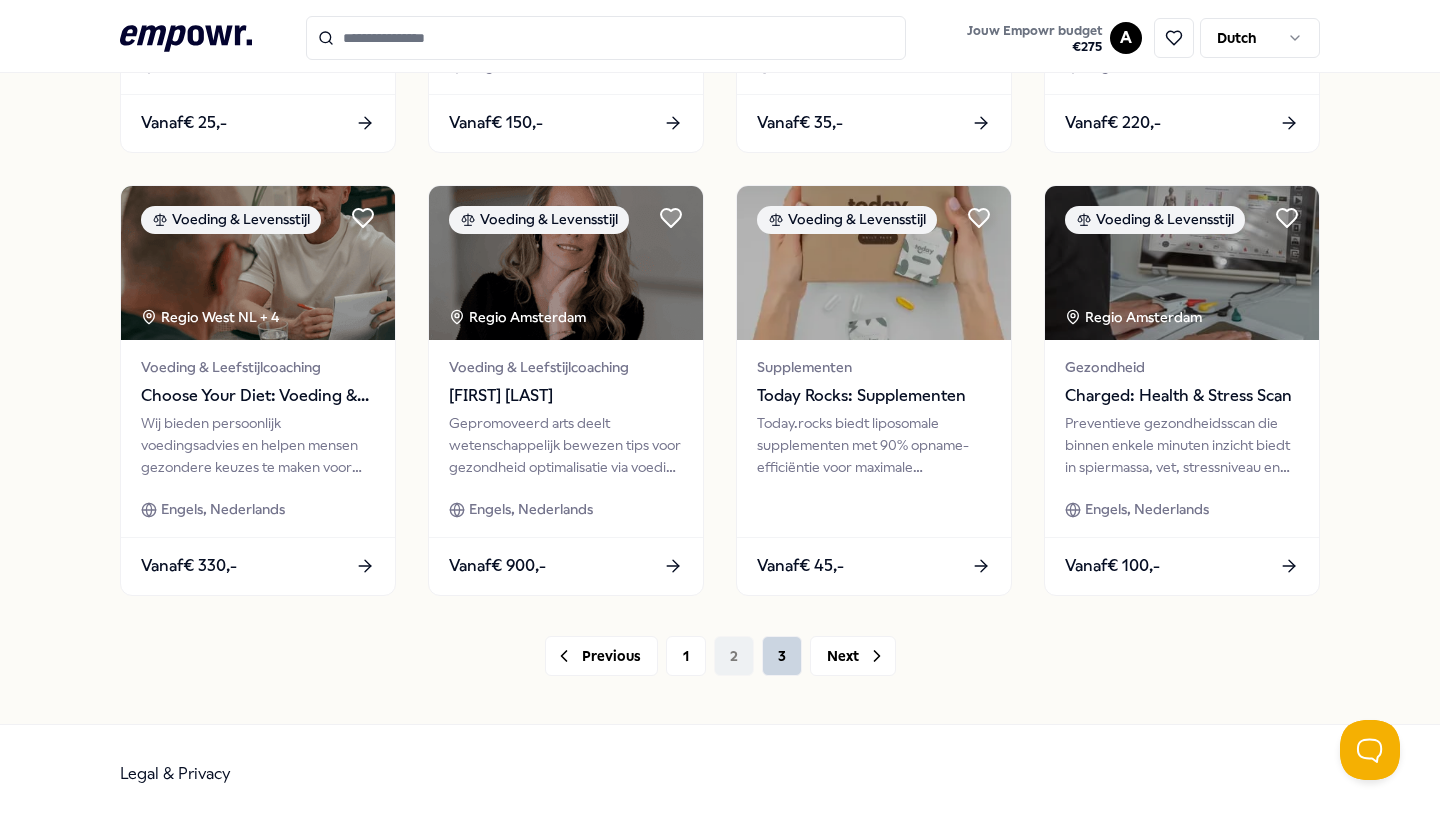 click on "3" at bounding box center (782, 656) 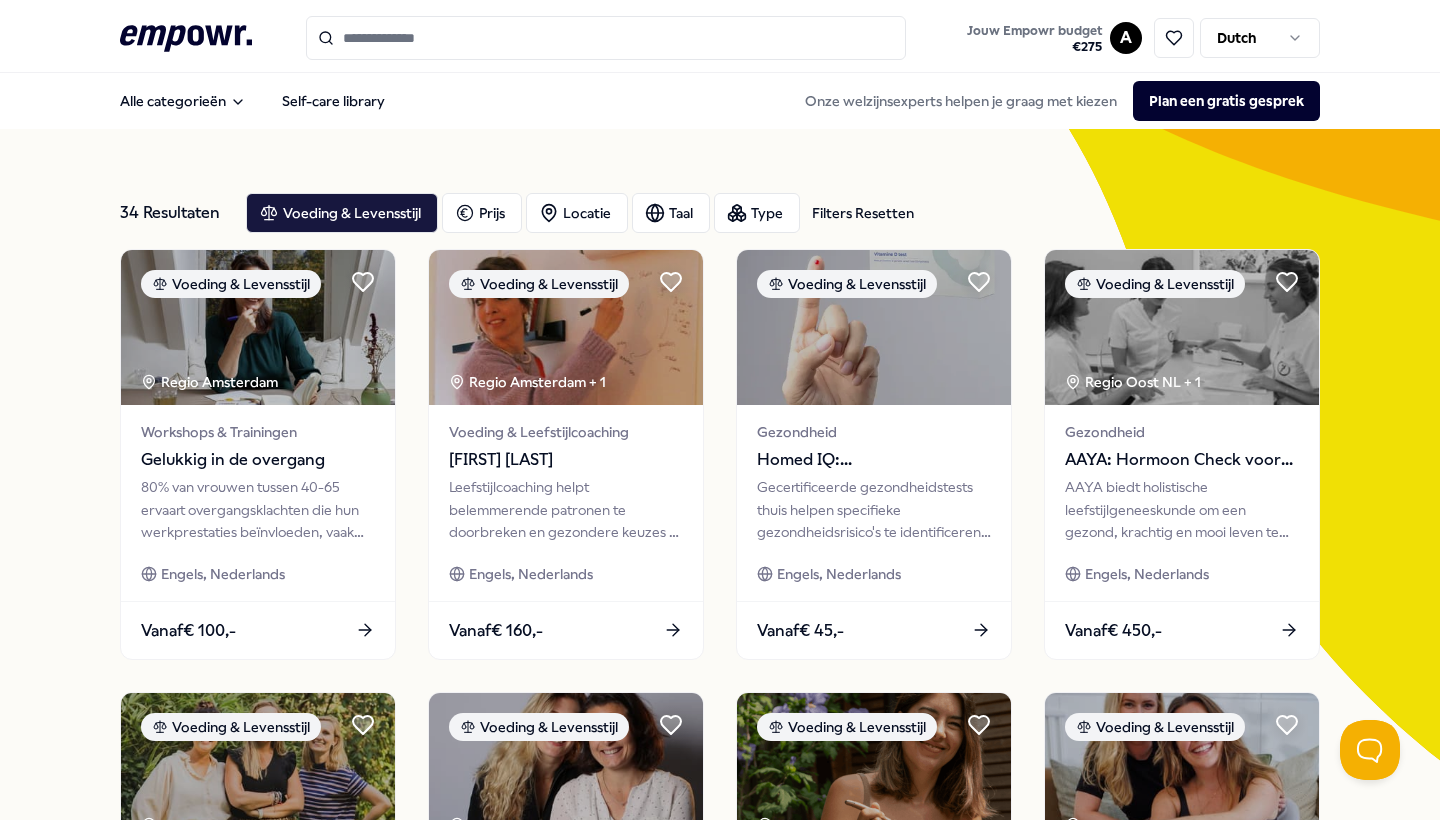 scroll, scrollTop: 0, scrollLeft: 0, axis: both 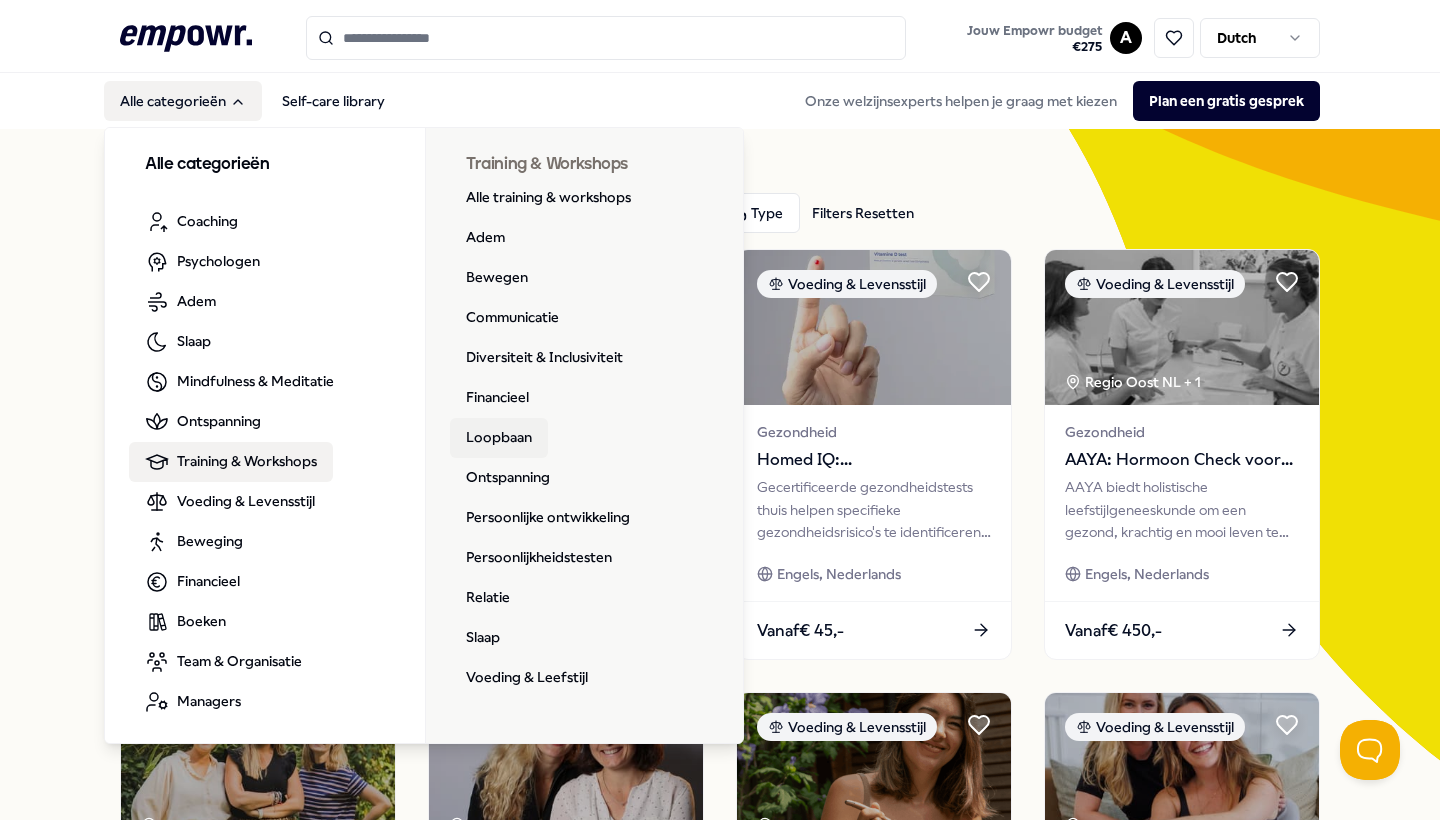 click on "Loopbaan" at bounding box center (499, 438) 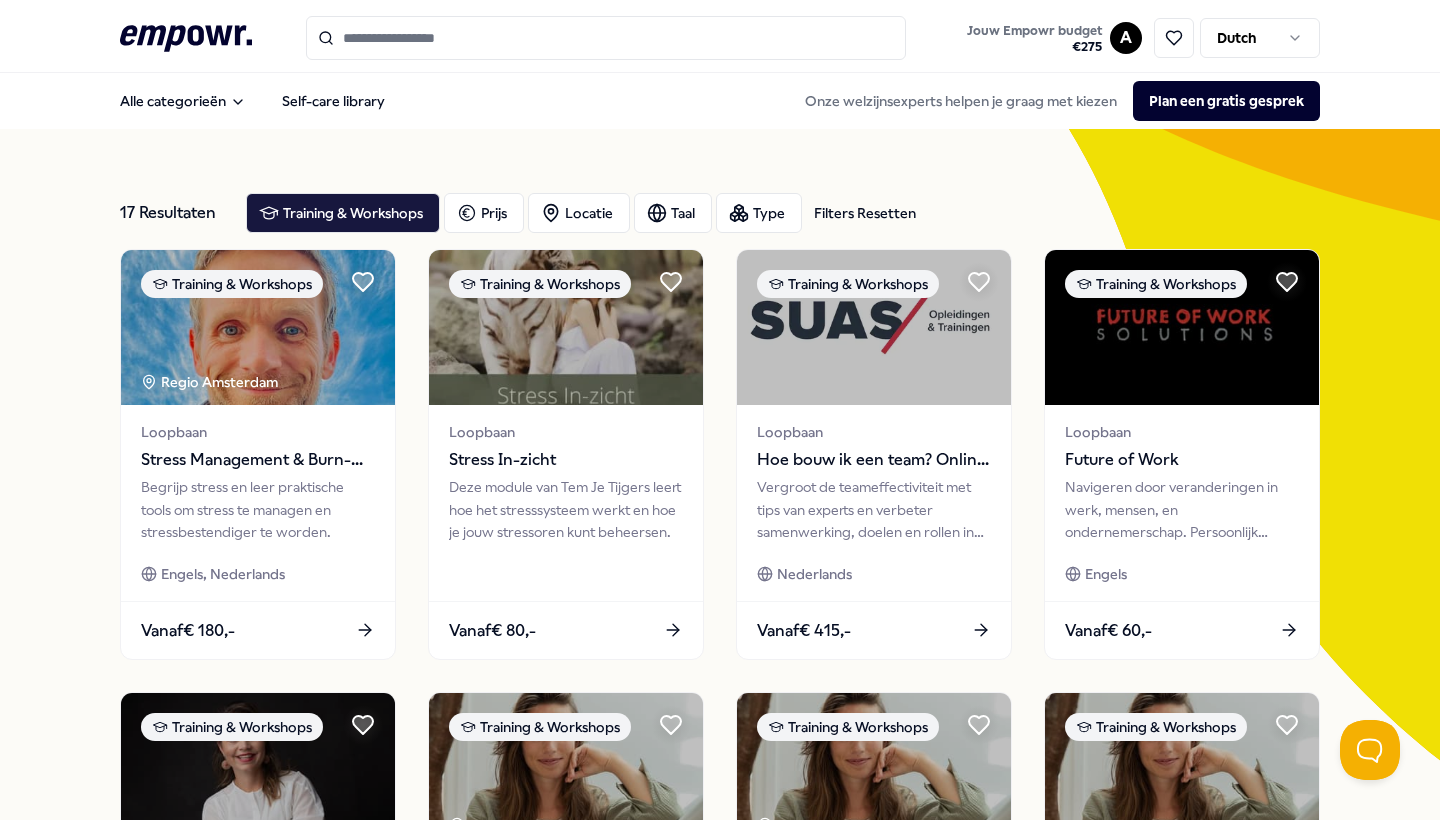 scroll, scrollTop: 0, scrollLeft: 0, axis: both 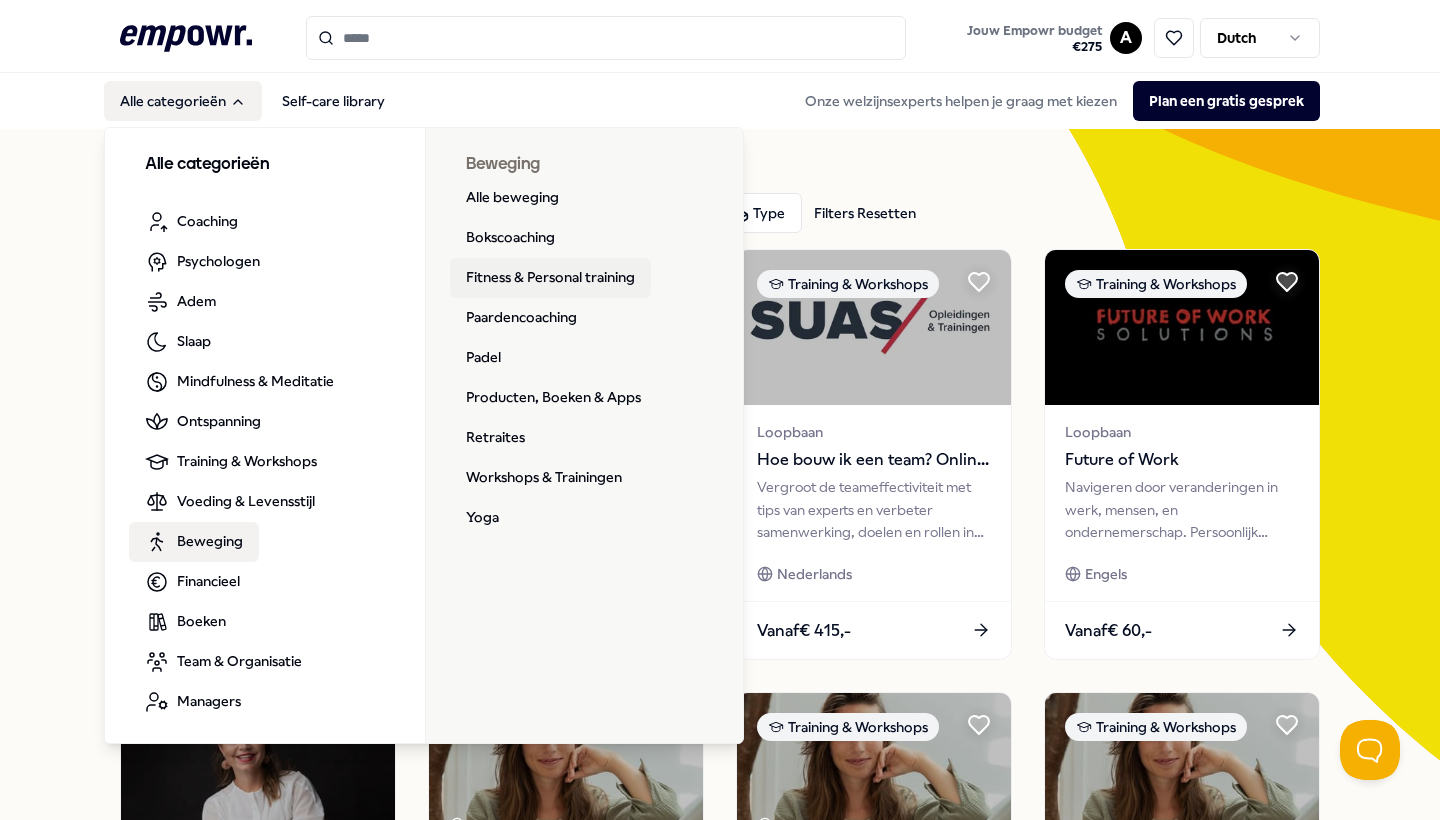 click on "Fitness & Personal training" at bounding box center (550, 278) 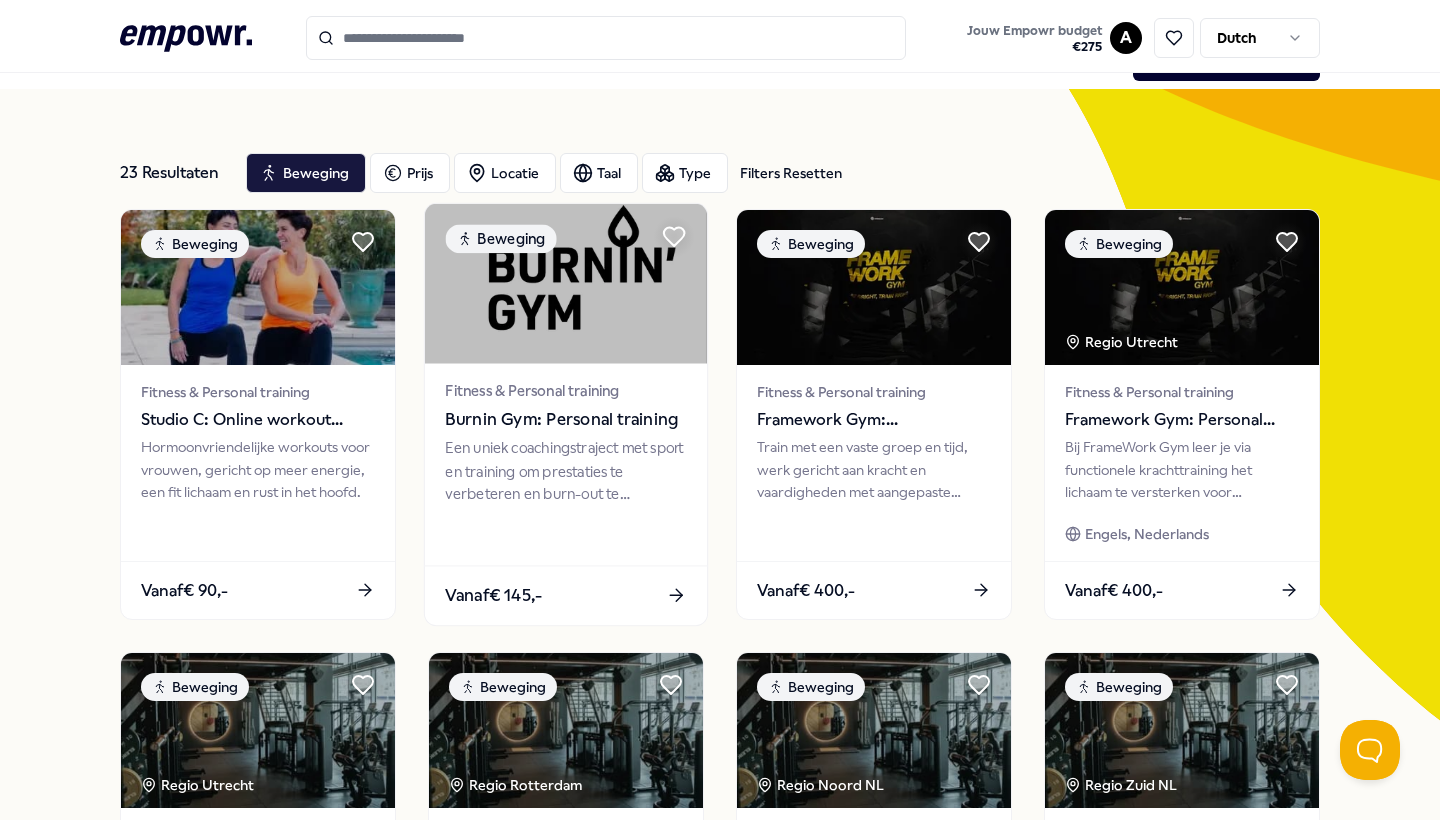scroll, scrollTop: 28, scrollLeft: 0, axis: vertical 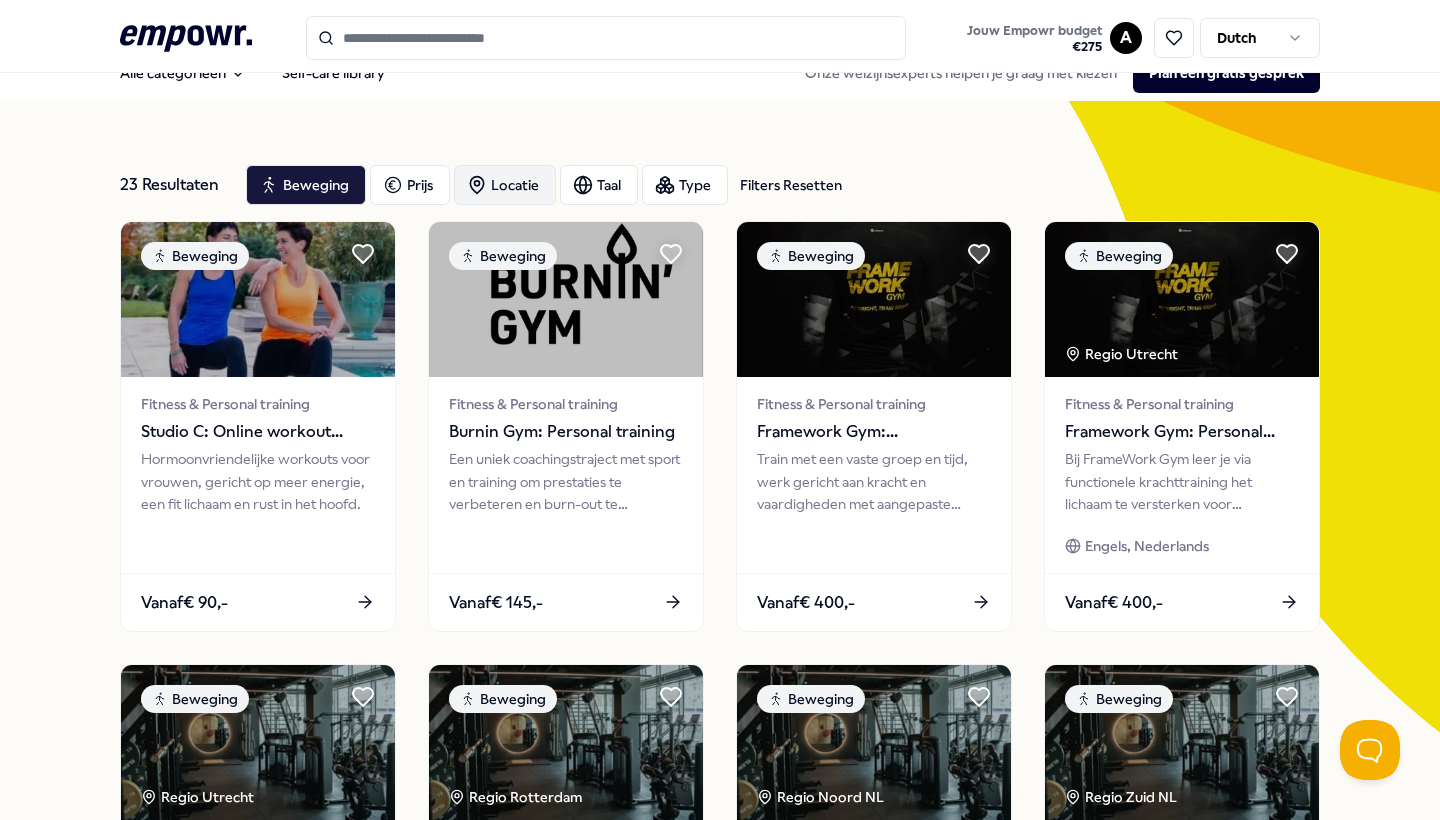 click on "Locatie" at bounding box center (505, 185) 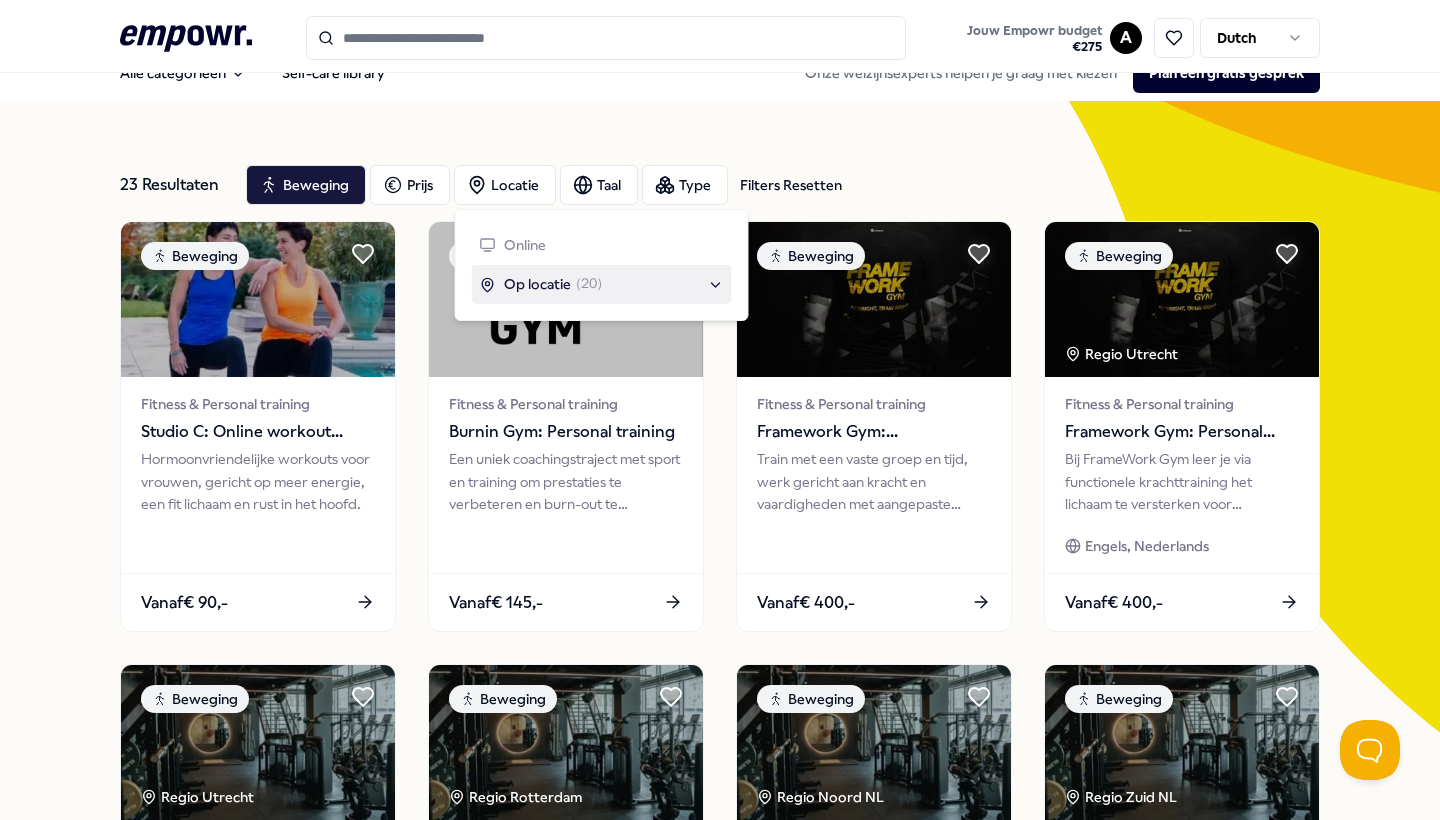 click on "Op locatie" at bounding box center (537, 284) 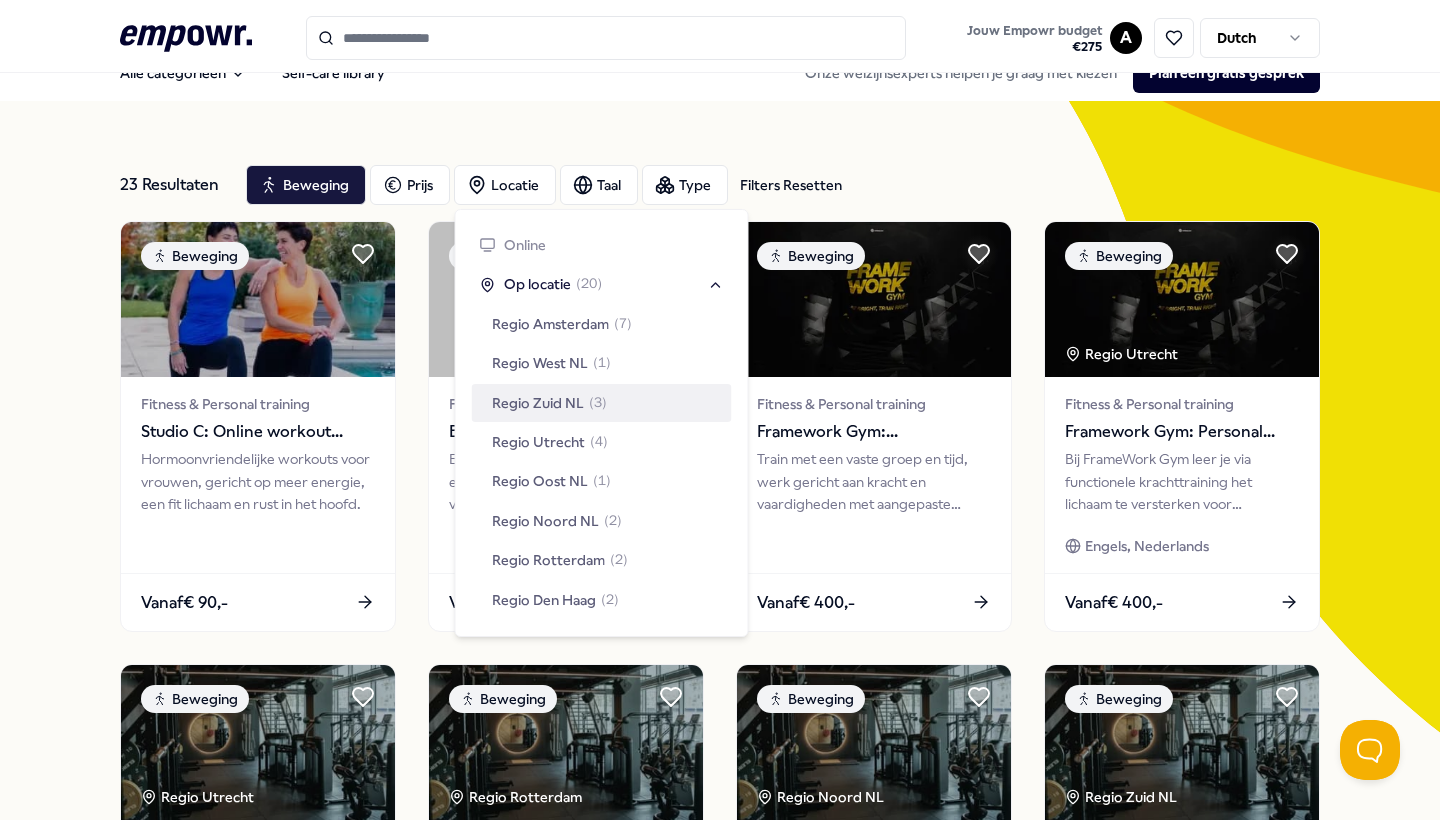 click on "Regio  Zuid  NL" at bounding box center (538, 403) 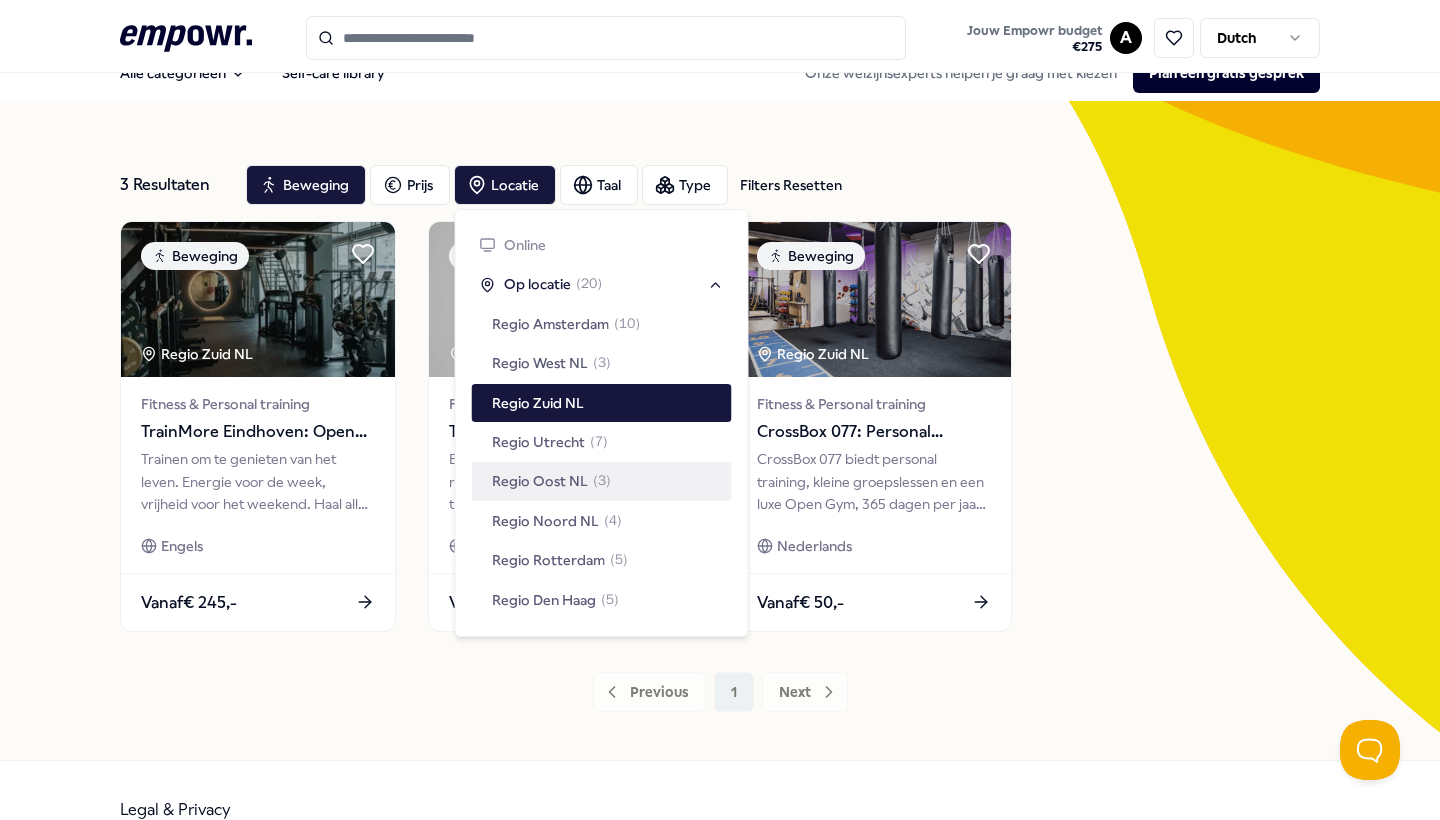 click on "3 Resultaten Filters Resetten Beweging Prijs Locatie Taal Type Filters Resetten Beweging Regio [REGION] [COUNTRY]   Fitness & Personal training TrainMore [CITY]: Open Gym Trainen om te genieten van het leven. Energie voor de week, vrijheid voor het weekend. Haal alles uit jezelf. Engels Vanaf € 245,- Beweging Regio [REGION] [COUNTRY]   + 3 Fitness & Personal training Team City Bootcamp: Buiten sporten Bootcamp in parken. Plezier, resultaat, teamverband en goede trainers. Persoonlijke doelen bereiken. Engels, Nederlands Vanaf € 60,- Beweging Regio [REGION] [COUNTRY]   Fitness & Personal training CrossBox 077: Personal Training & Open Gym CrossBox 077 biedt personal training, kleine groepslessen en een luxe Open Gym, 365 dagen per jaar geopend. Nederlands Vanaf € 50,- Previous 1 [NUMBER] Next" at bounding box center (720, 430) 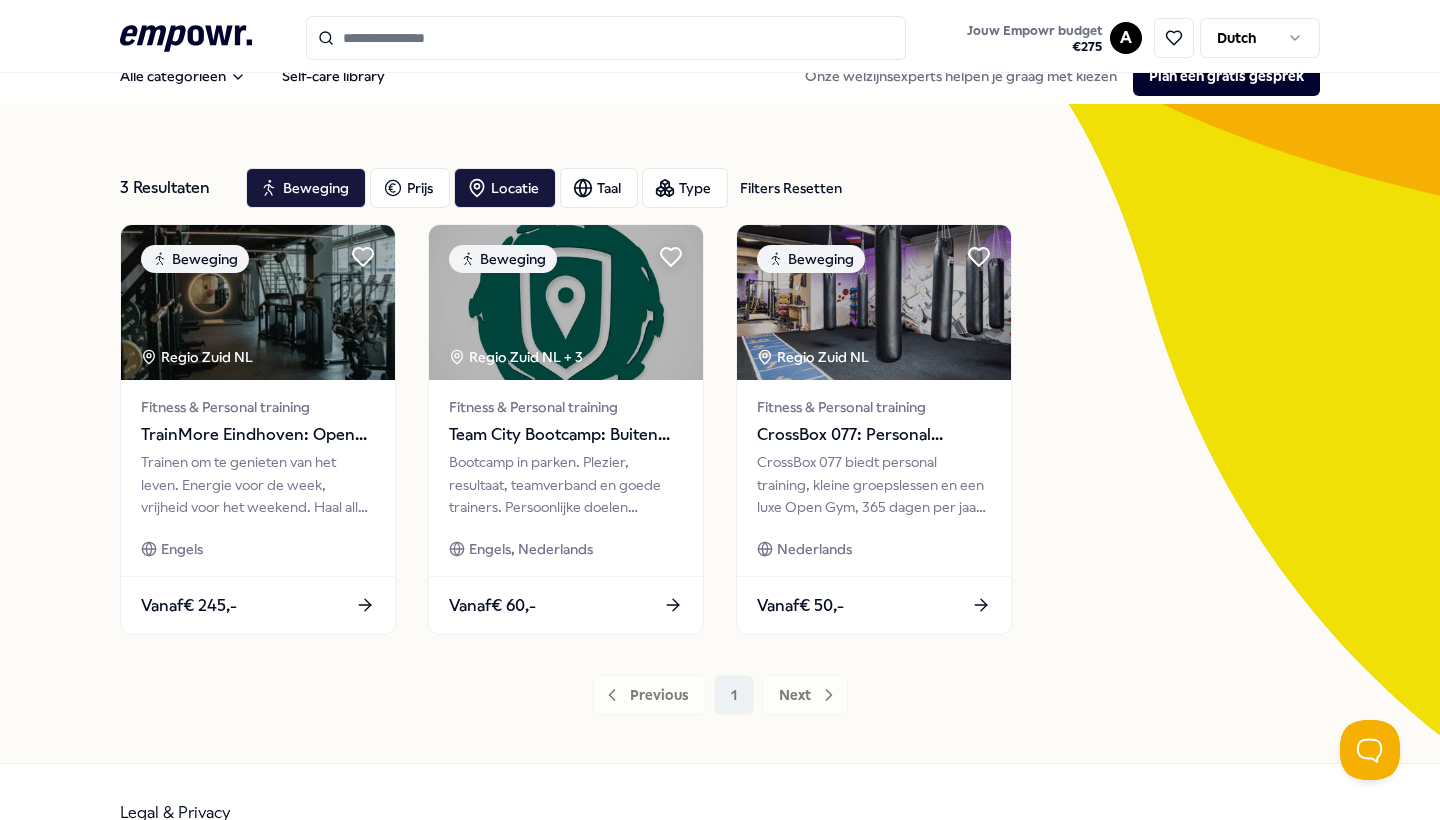 scroll, scrollTop: 27, scrollLeft: 0, axis: vertical 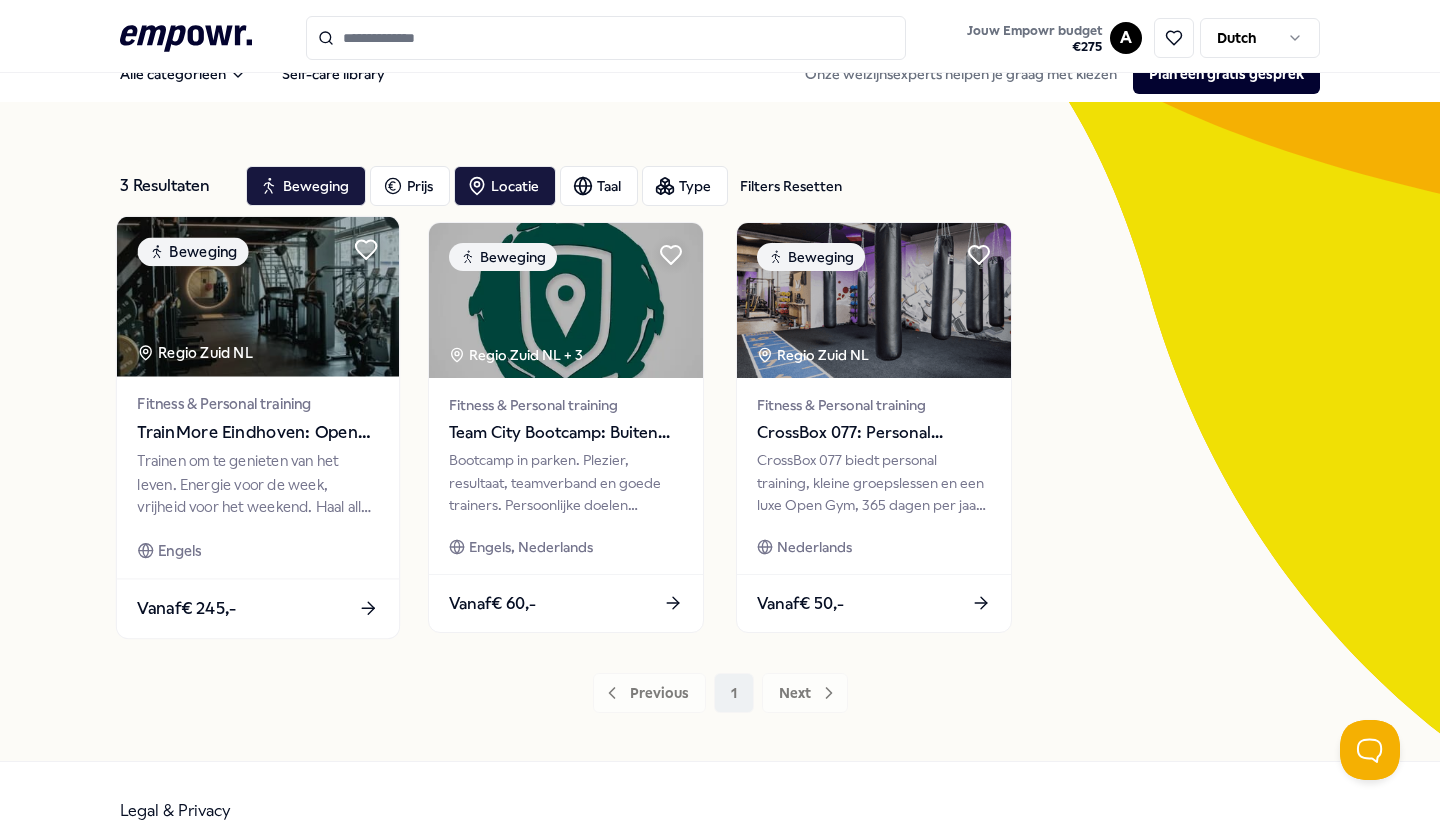 click on "Trainen om te genieten van het leven. Energie voor de week, vrijheid voor het
weekend. Haal alles uit jezelf." at bounding box center [257, 484] 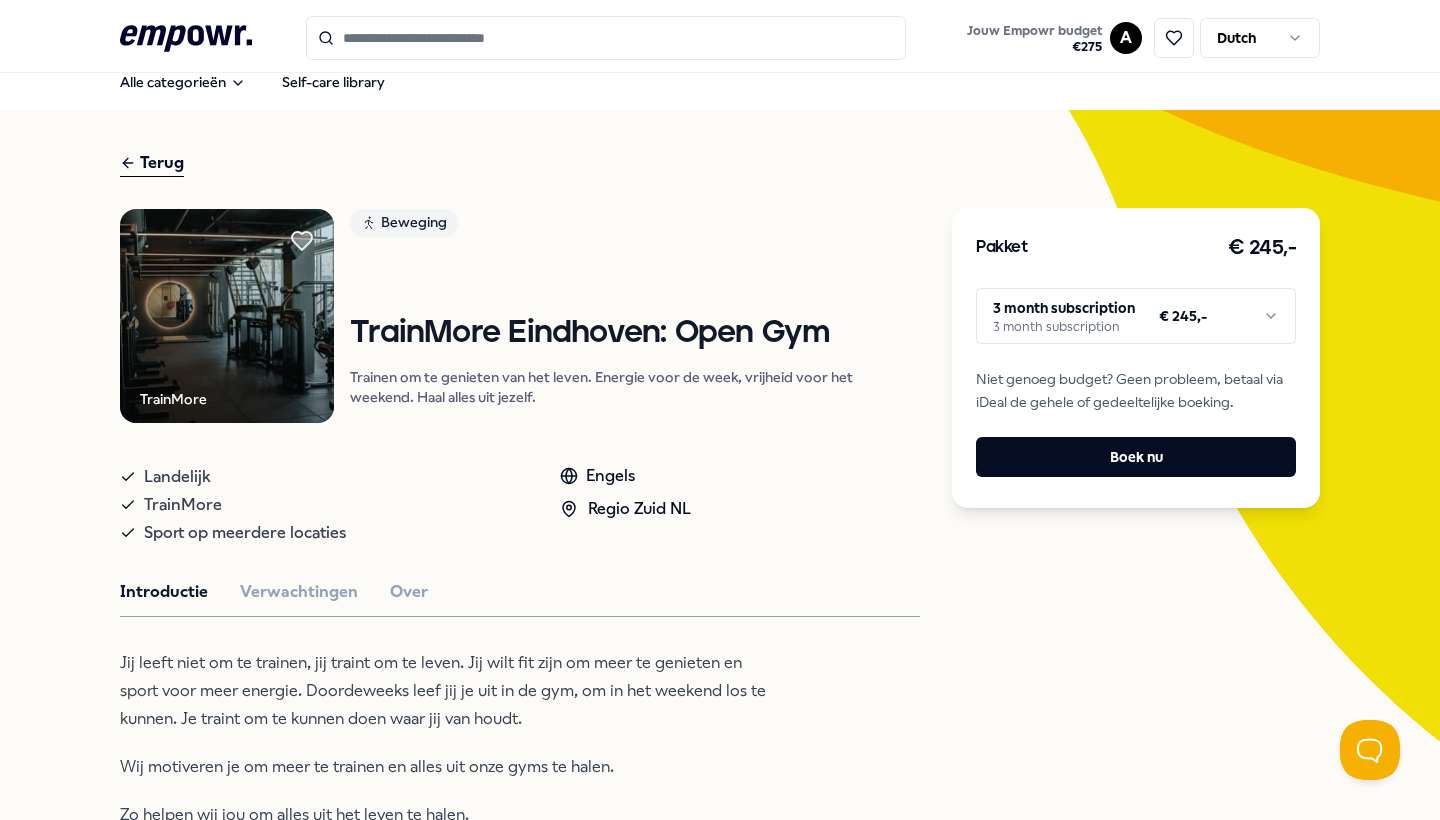 scroll, scrollTop: 40, scrollLeft: 0, axis: vertical 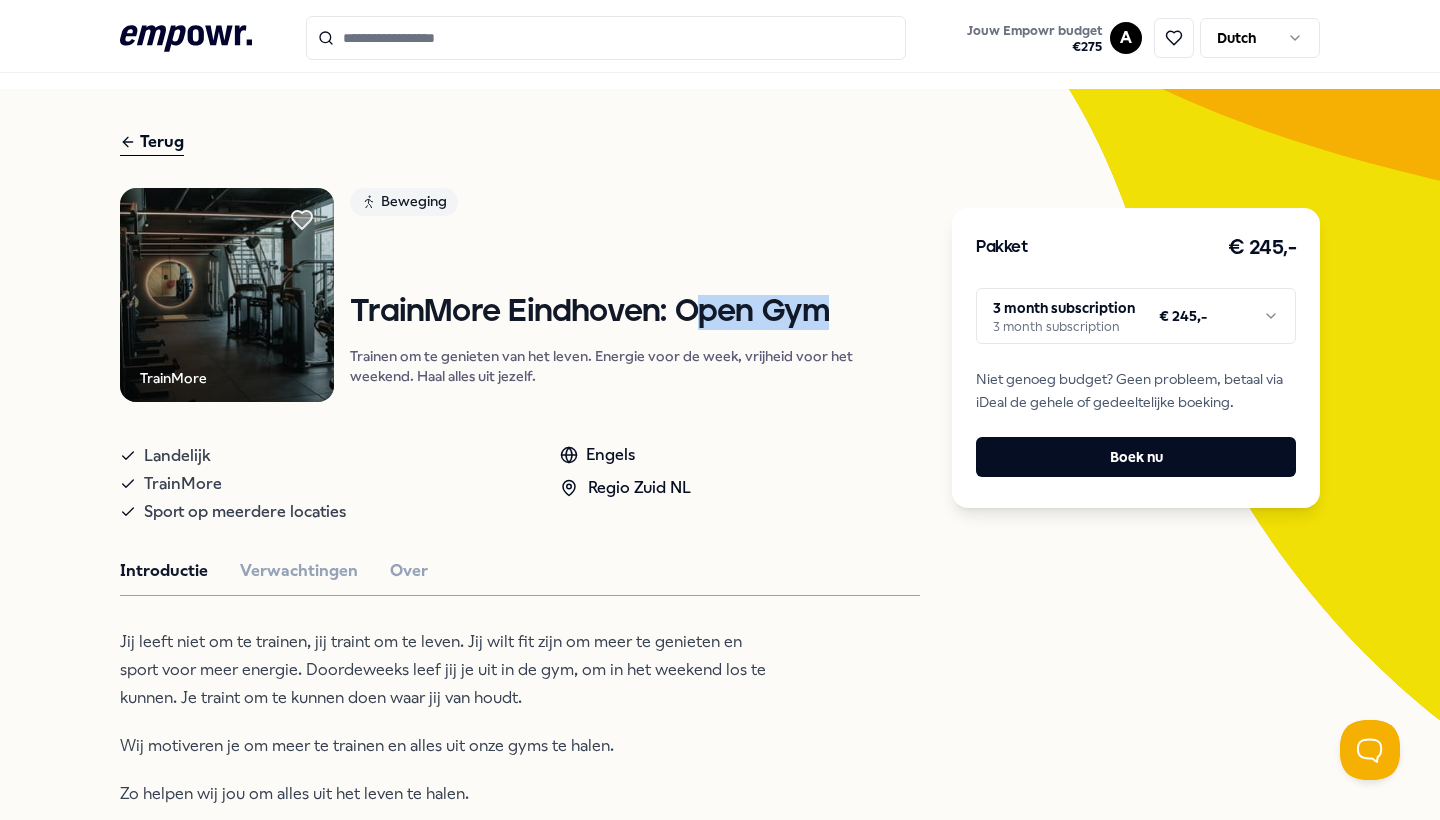 drag, startPoint x: 825, startPoint y: 325, endPoint x: 716, endPoint y: 312, distance: 109.77249 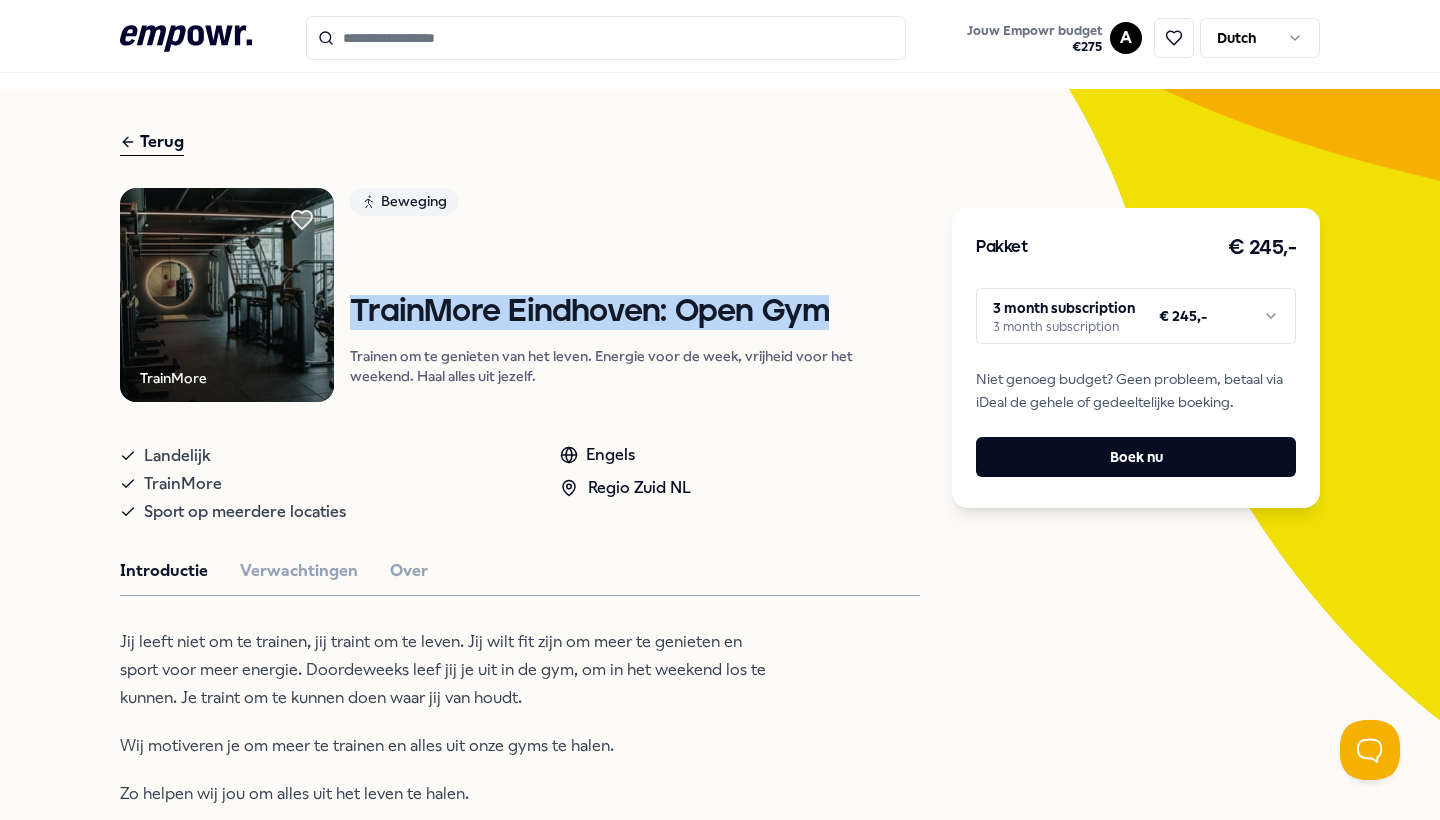drag, startPoint x: 844, startPoint y: 328, endPoint x: 357, endPoint y: 312, distance: 487.26276 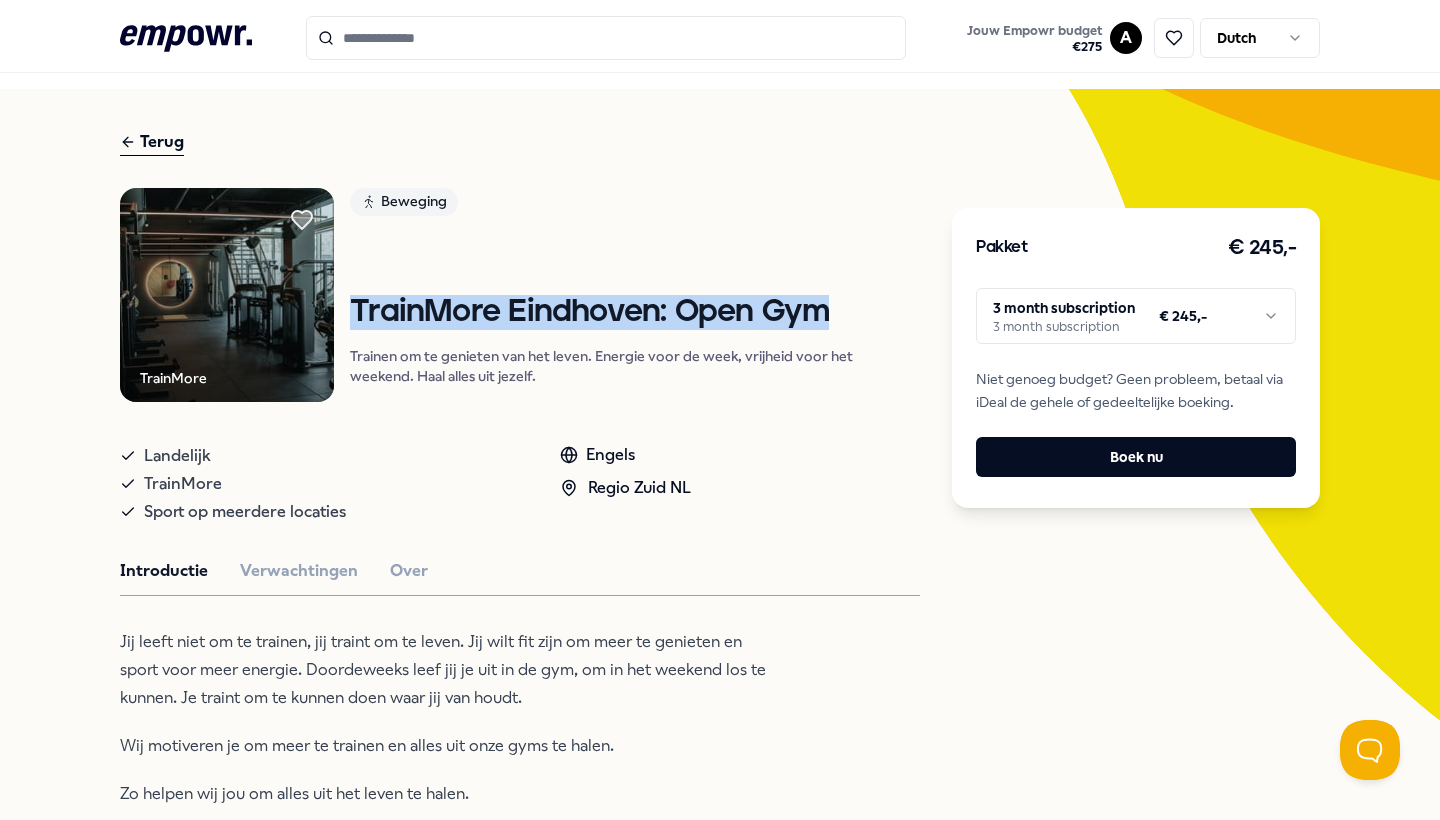 copy on "TrainMore Eindhoven: Open Gym" 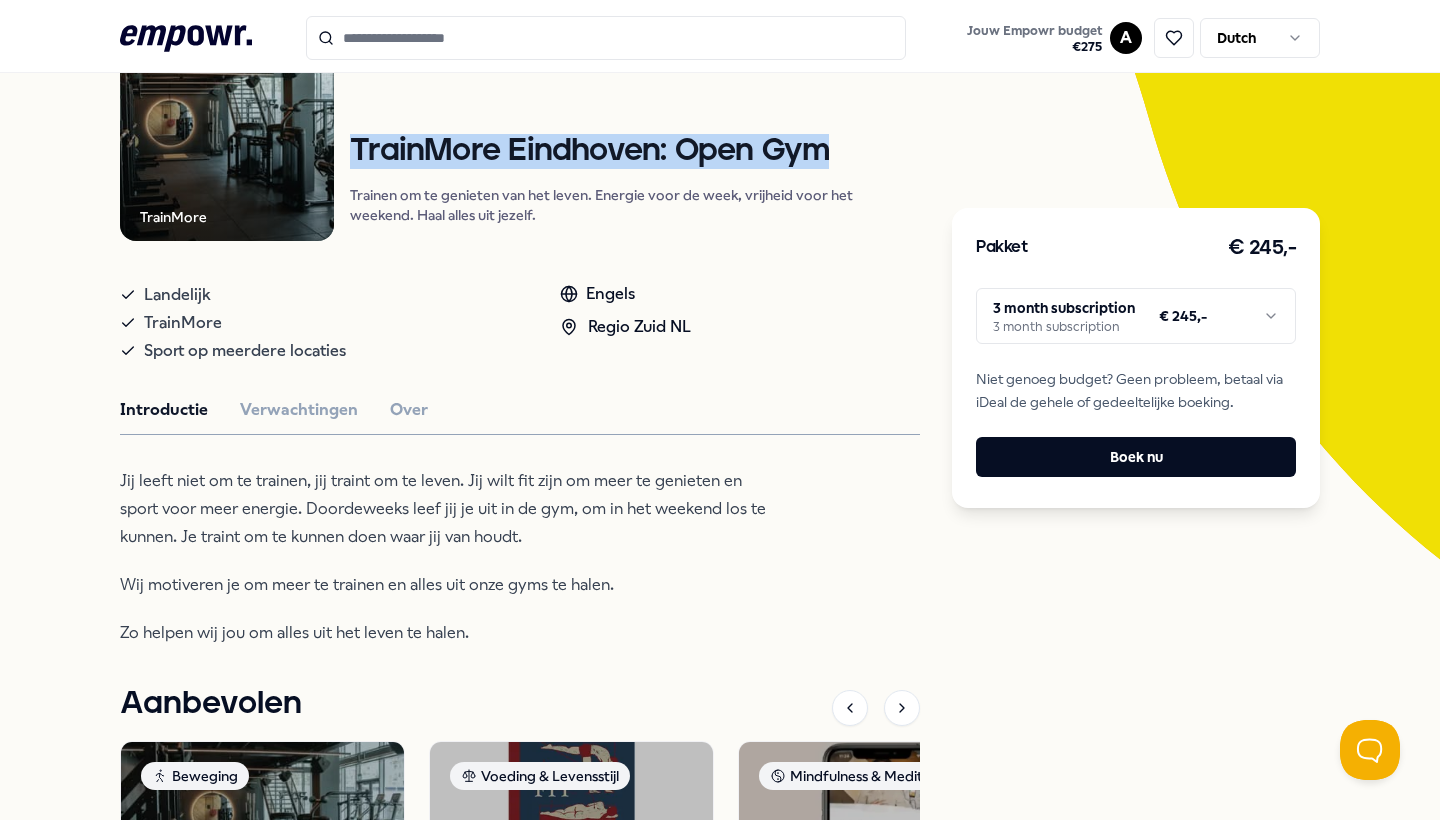 scroll, scrollTop: 219, scrollLeft: 0, axis: vertical 